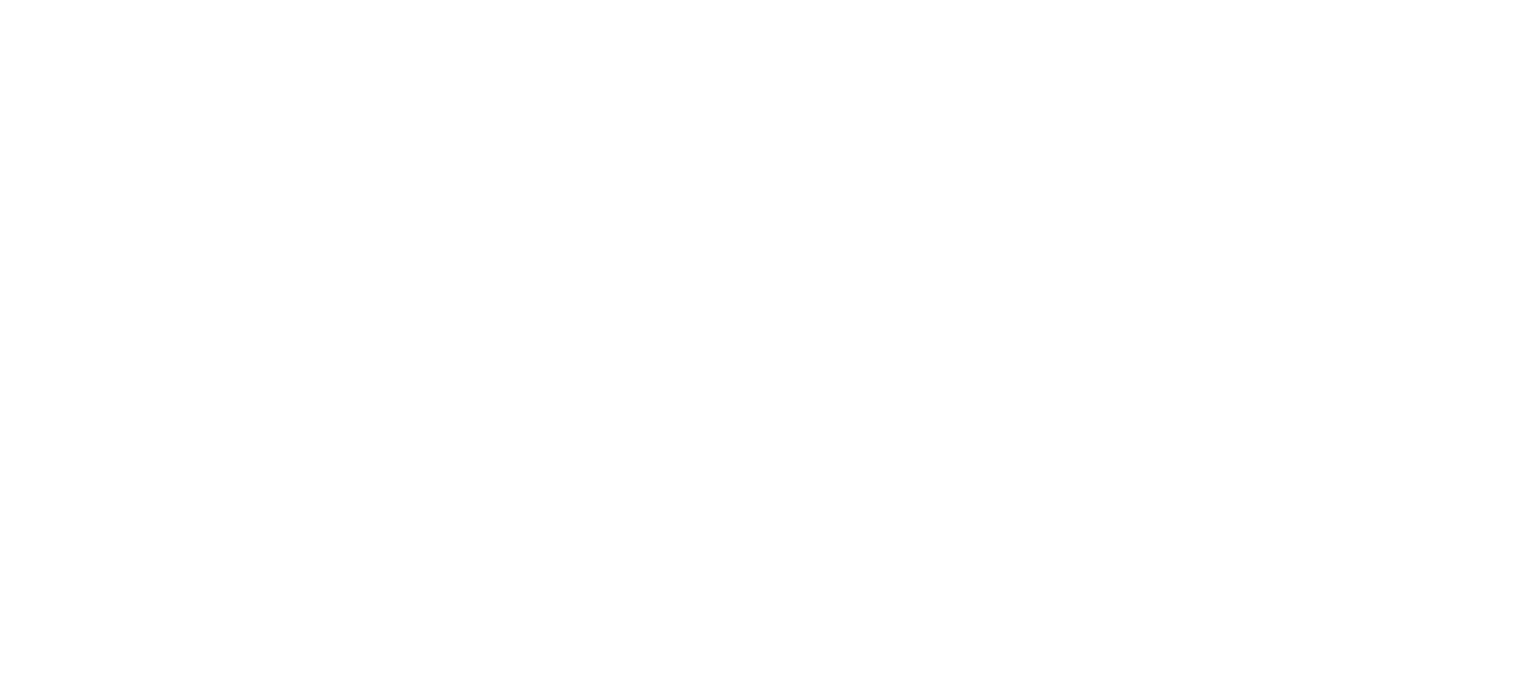 scroll, scrollTop: 0, scrollLeft: 0, axis: both 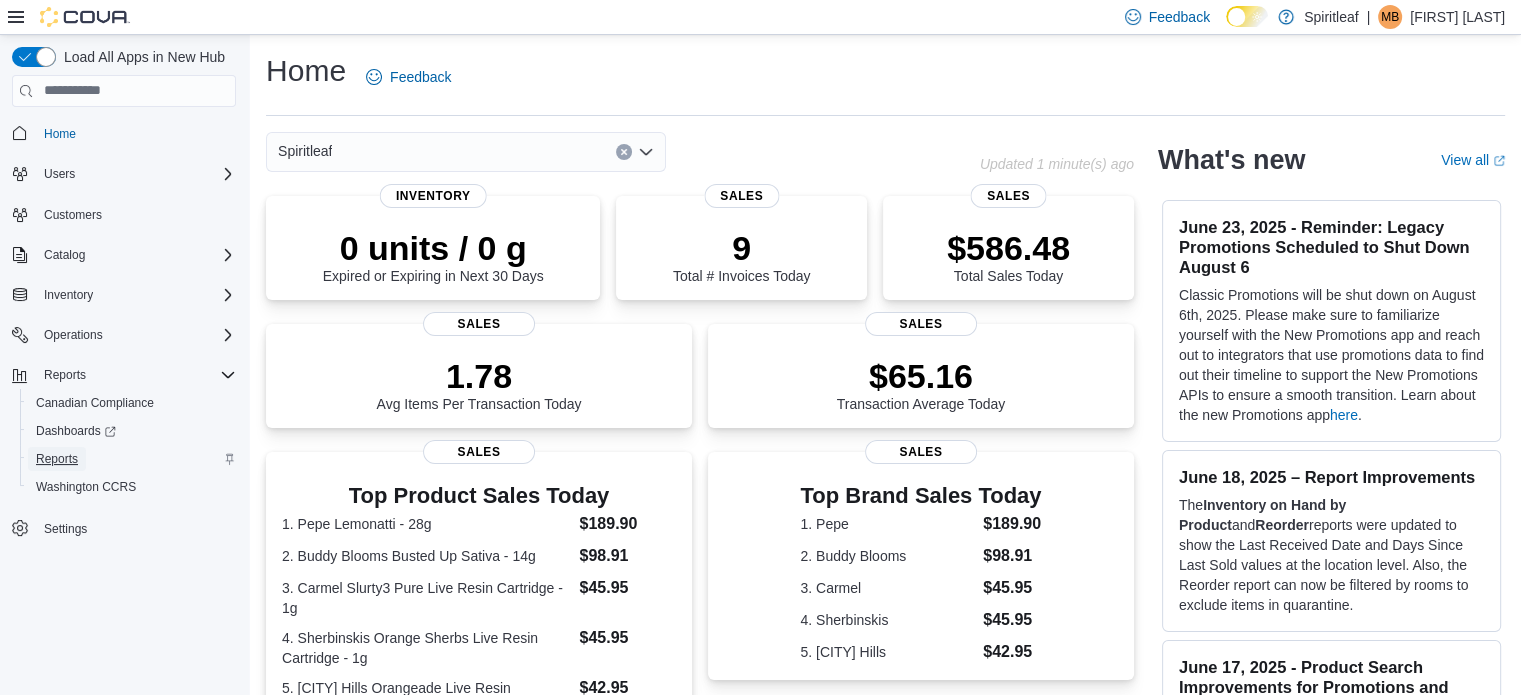 click on "Reports" at bounding box center (57, 459) 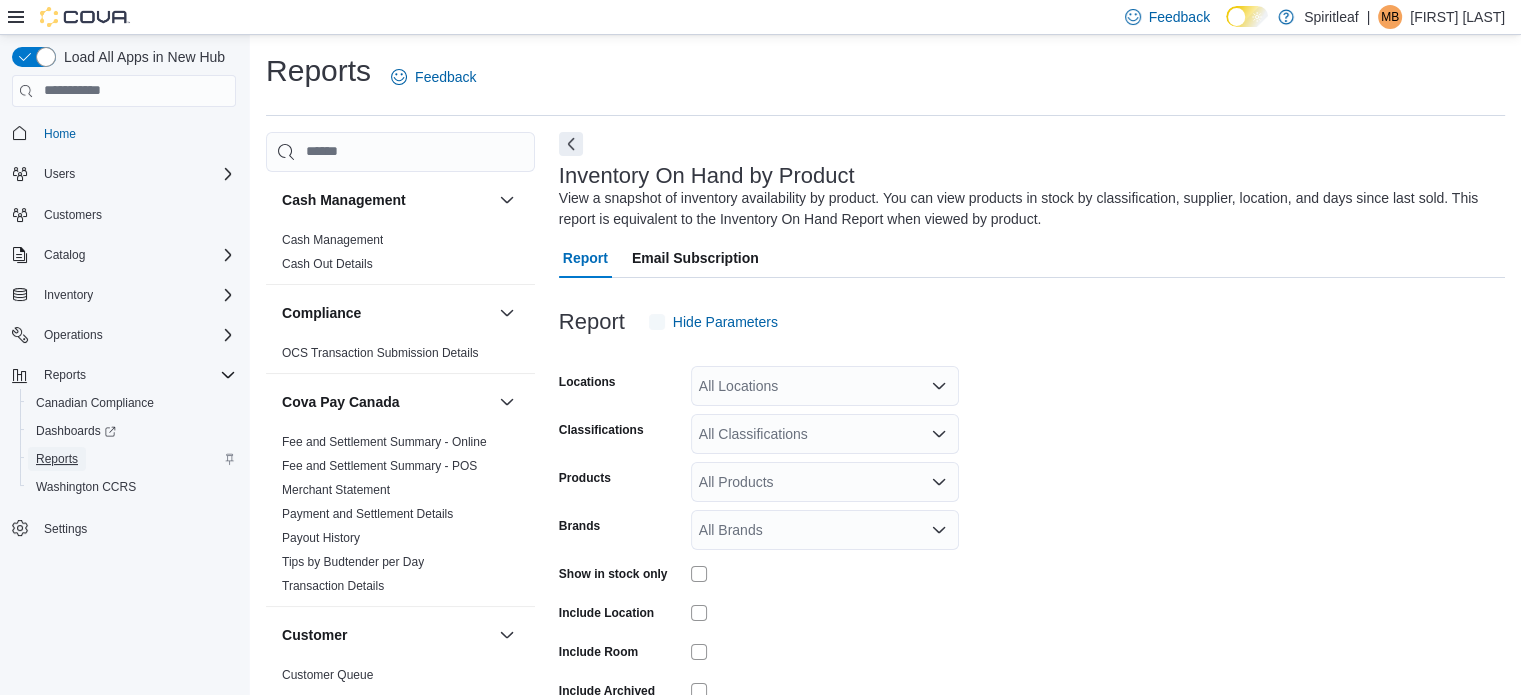 scroll, scrollTop: 67, scrollLeft: 0, axis: vertical 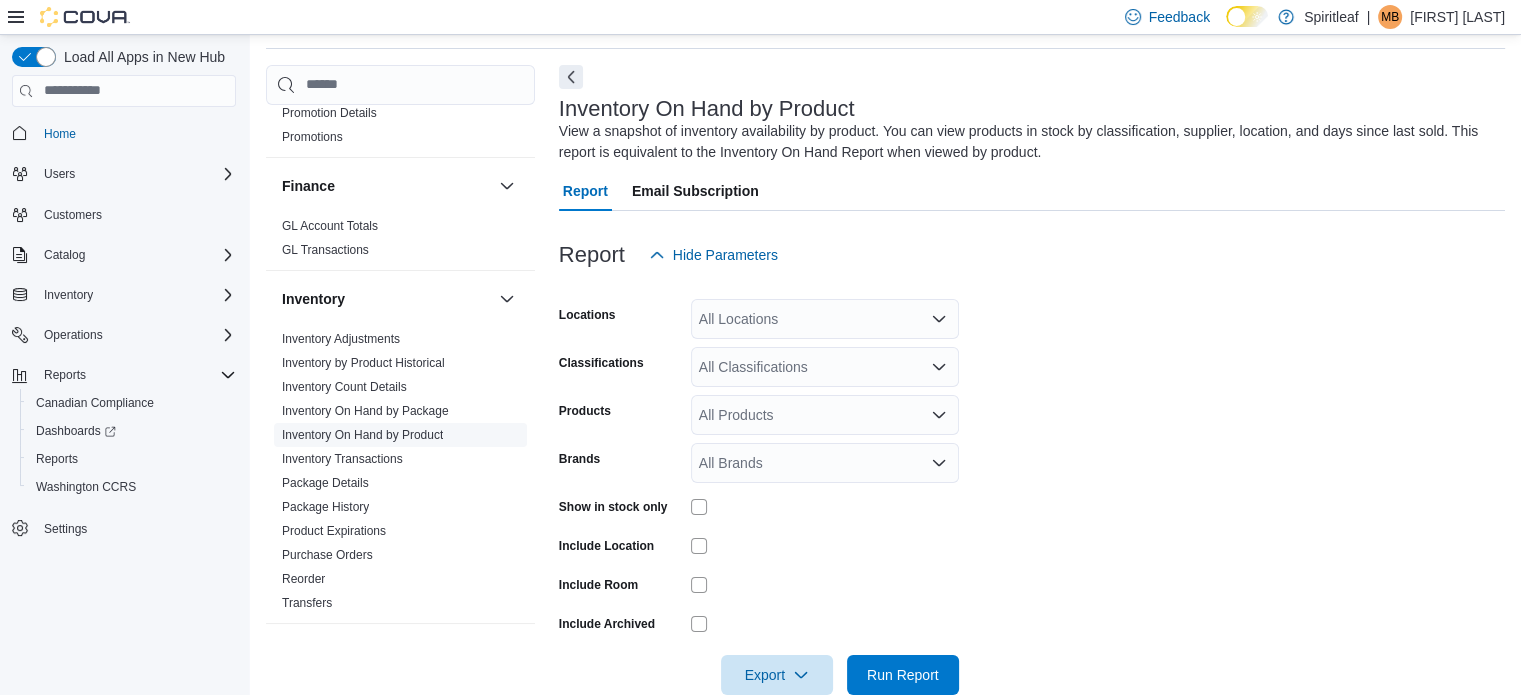 click on "Inventory On Hand by Product" at bounding box center [362, 435] 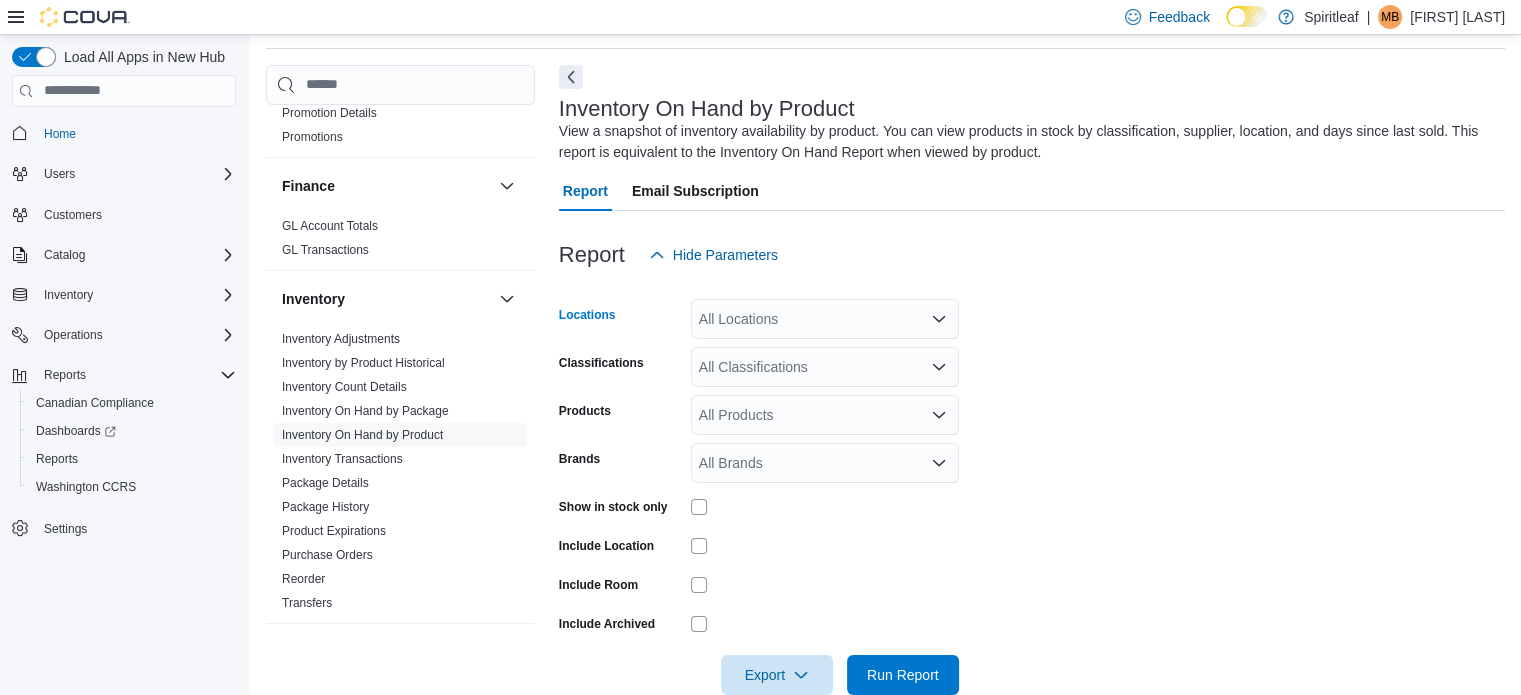 click on "All Locations" at bounding box center [825, 319] 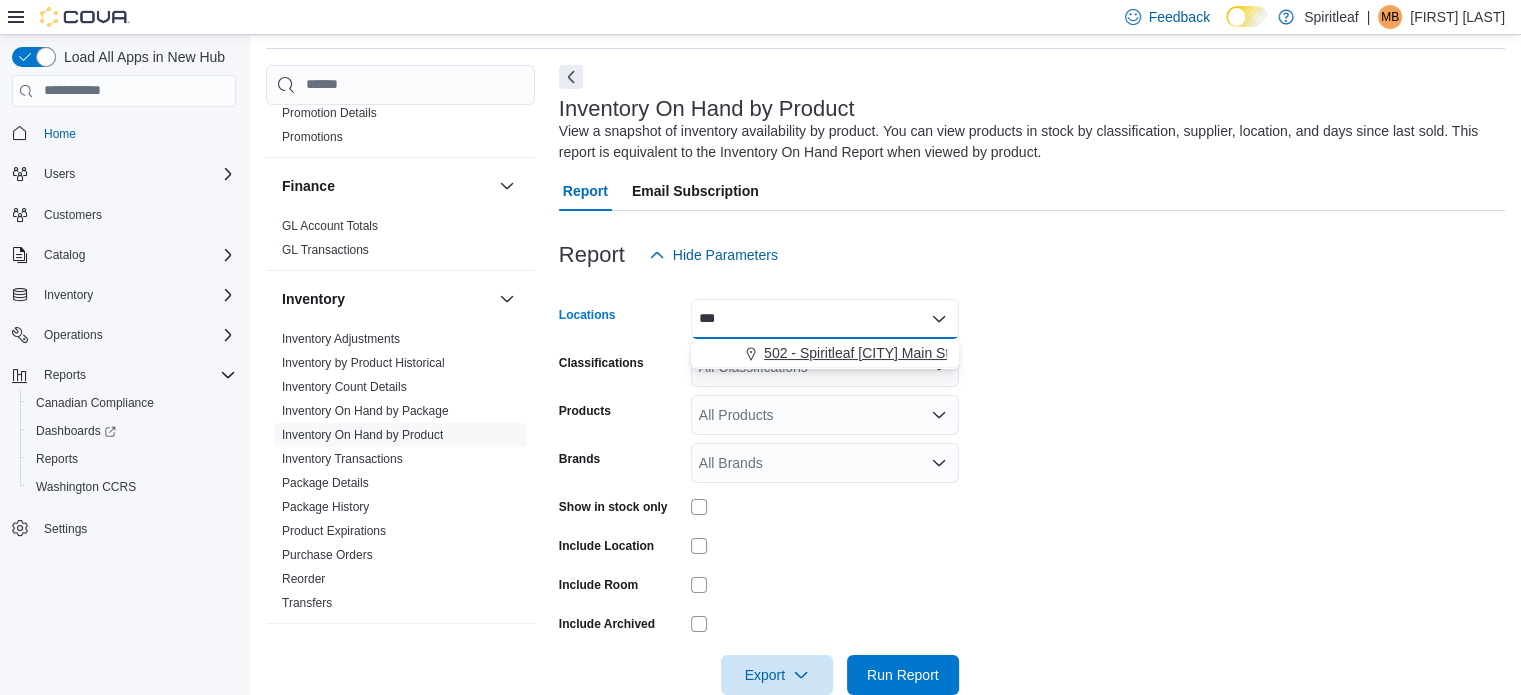 type on "***" 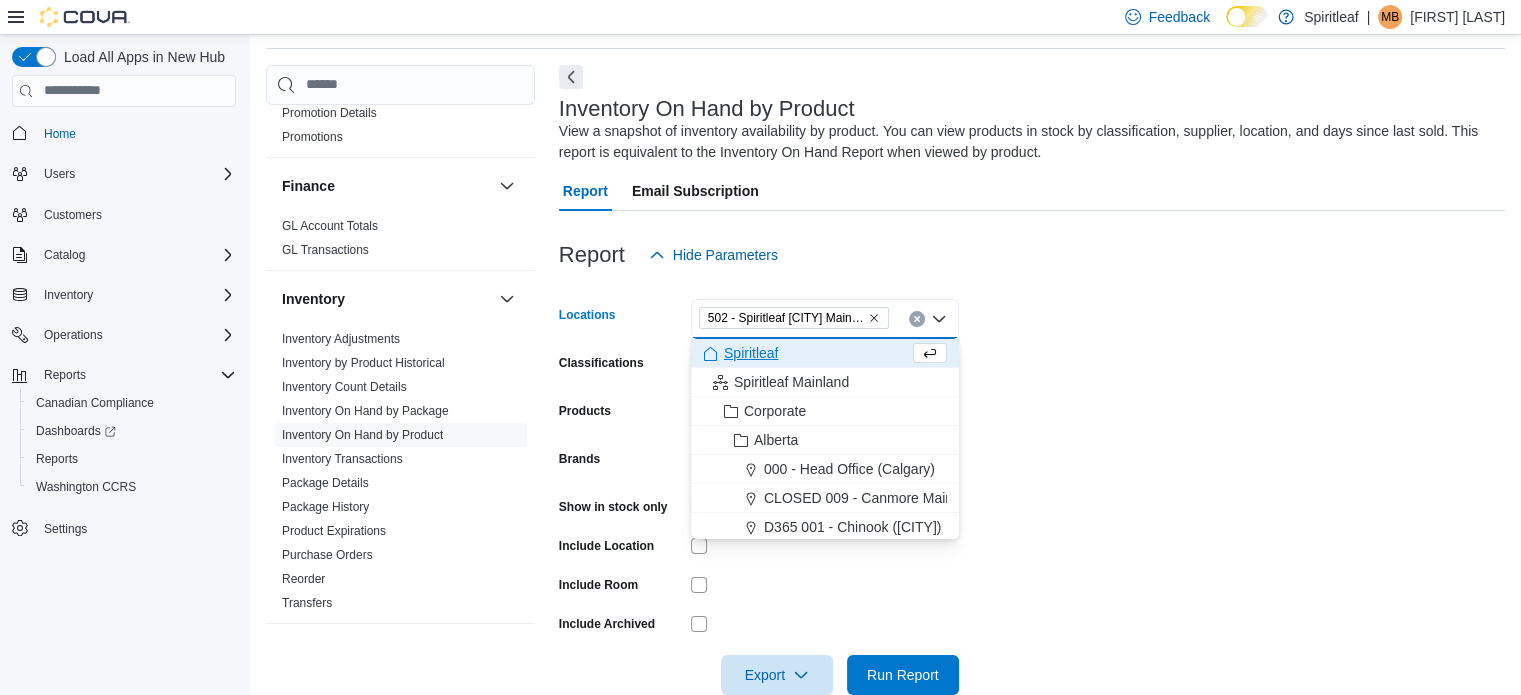 click on "Locations 502 - Spiritleaf [CITY] Main St ([CITY]) Combo box. Selected. 502 - Spiritleaf [CITY] Main St ([CITY]). Press Backspace to delete 502 - Spiritleaf [CITY] Main St ([CITY]). Combo box input. All Locations. Type some text or, to display a list of choices, press Down Arrow. To exit the list of choices, press Escape. Classifications All Classifications Products All Products Brands All Brands Show in stock only Include Location Include Room Include Archived Export  Run Report" at bounding box center (1032, 485) 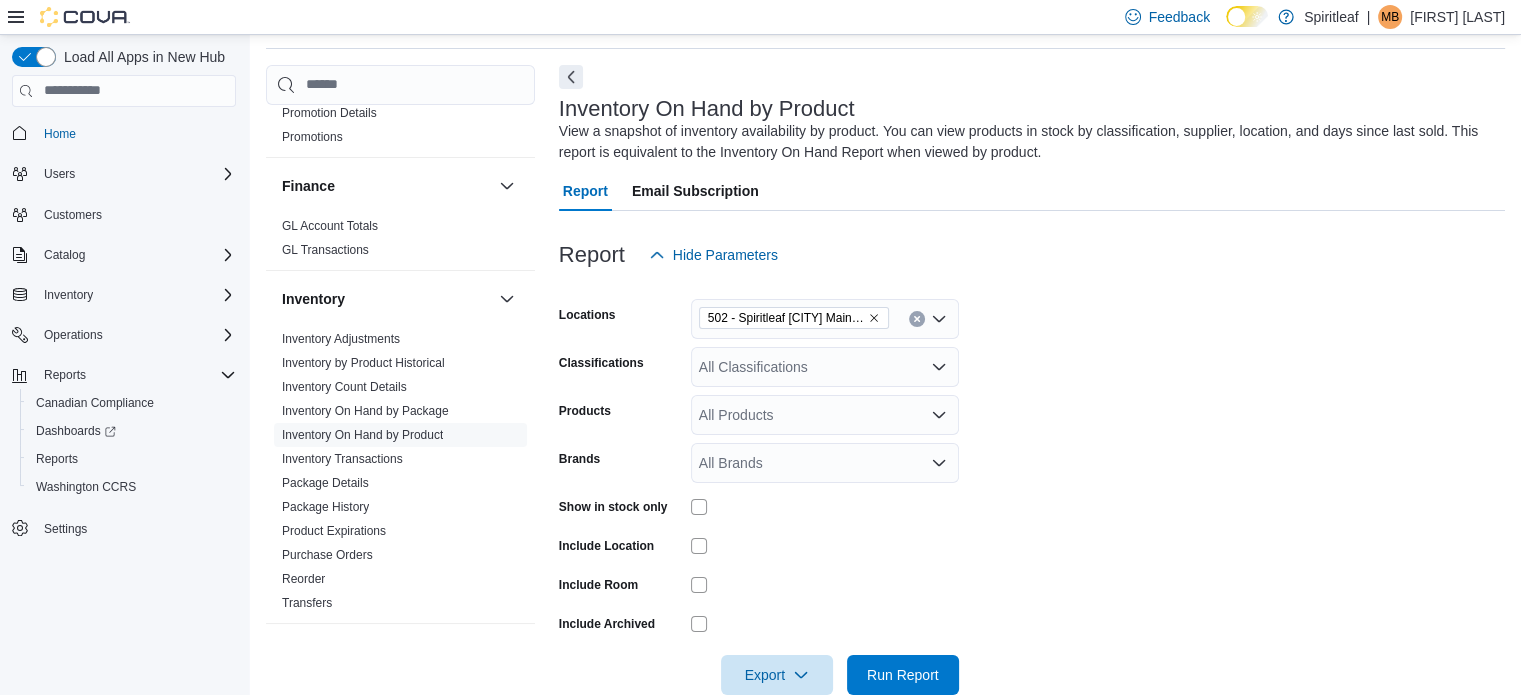 click on "All Classifications" at bounding box center [825, 367] 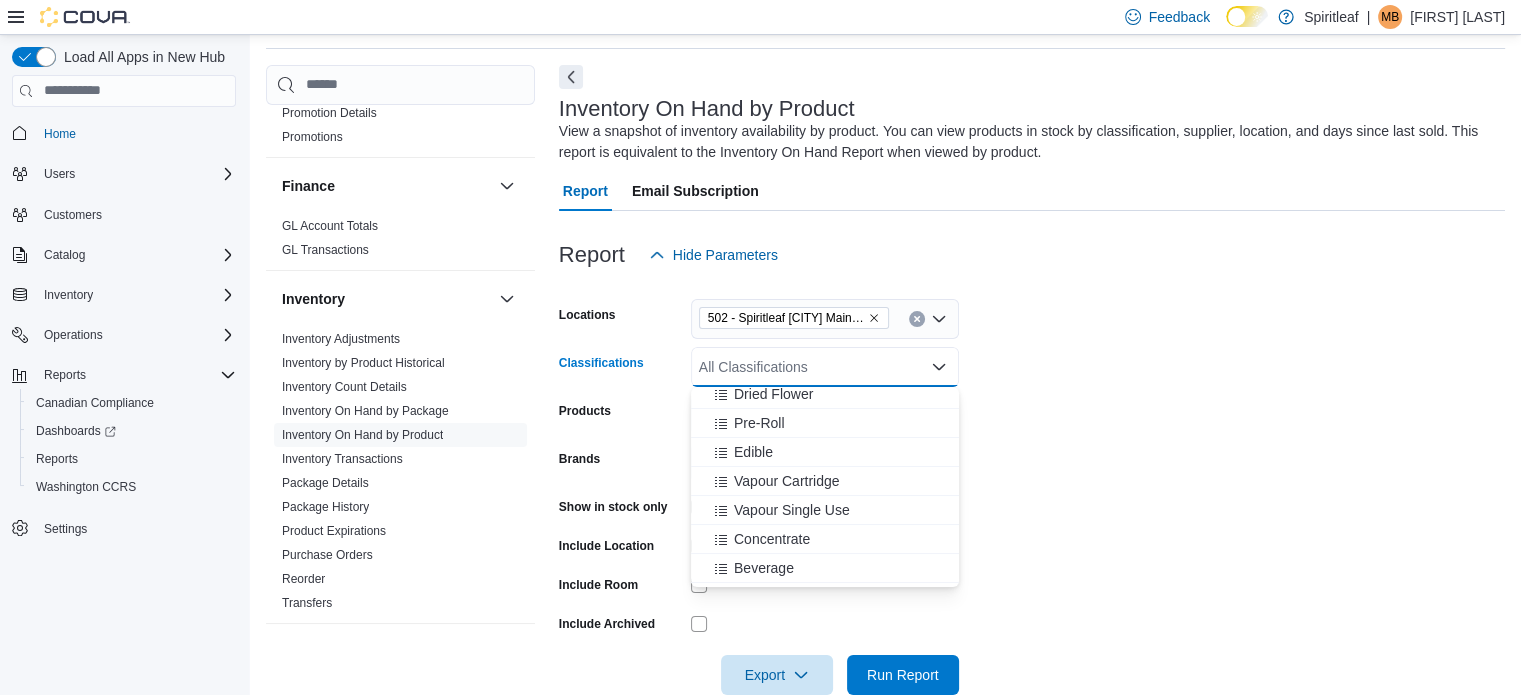 scroll, scrollTop: 375, scrollLeft: 0, axis: vertical 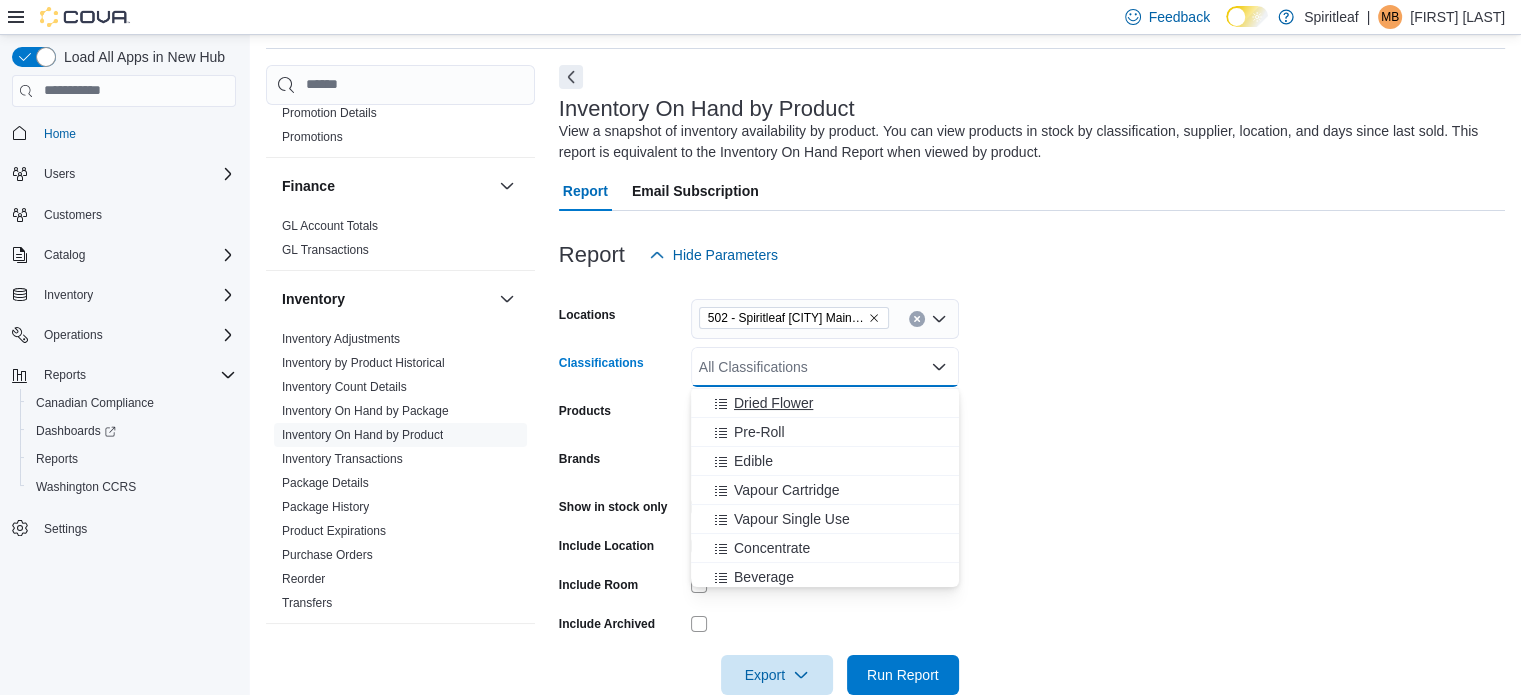 click on "Dried Flower" at bounding box center (773, 403) 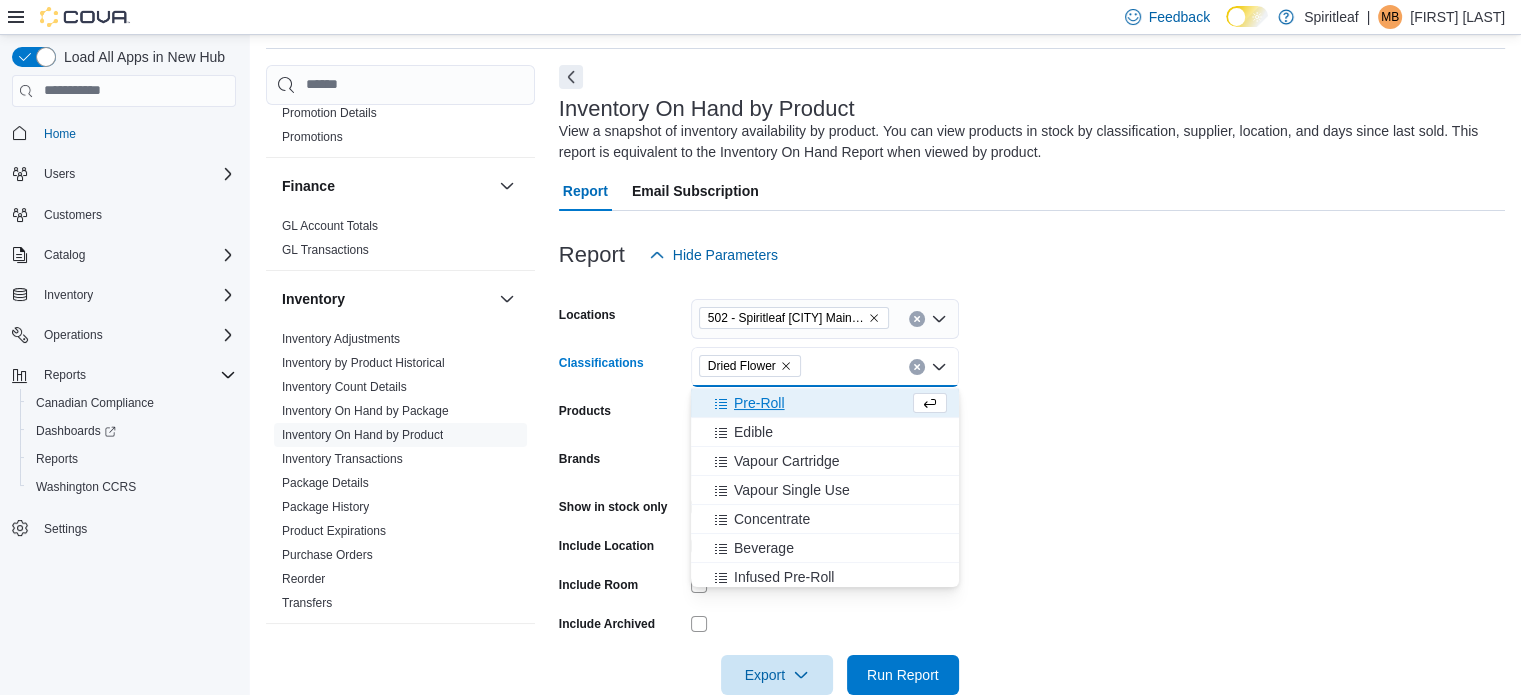 click on "Pre-Roll" at bounding box center (759, 403) 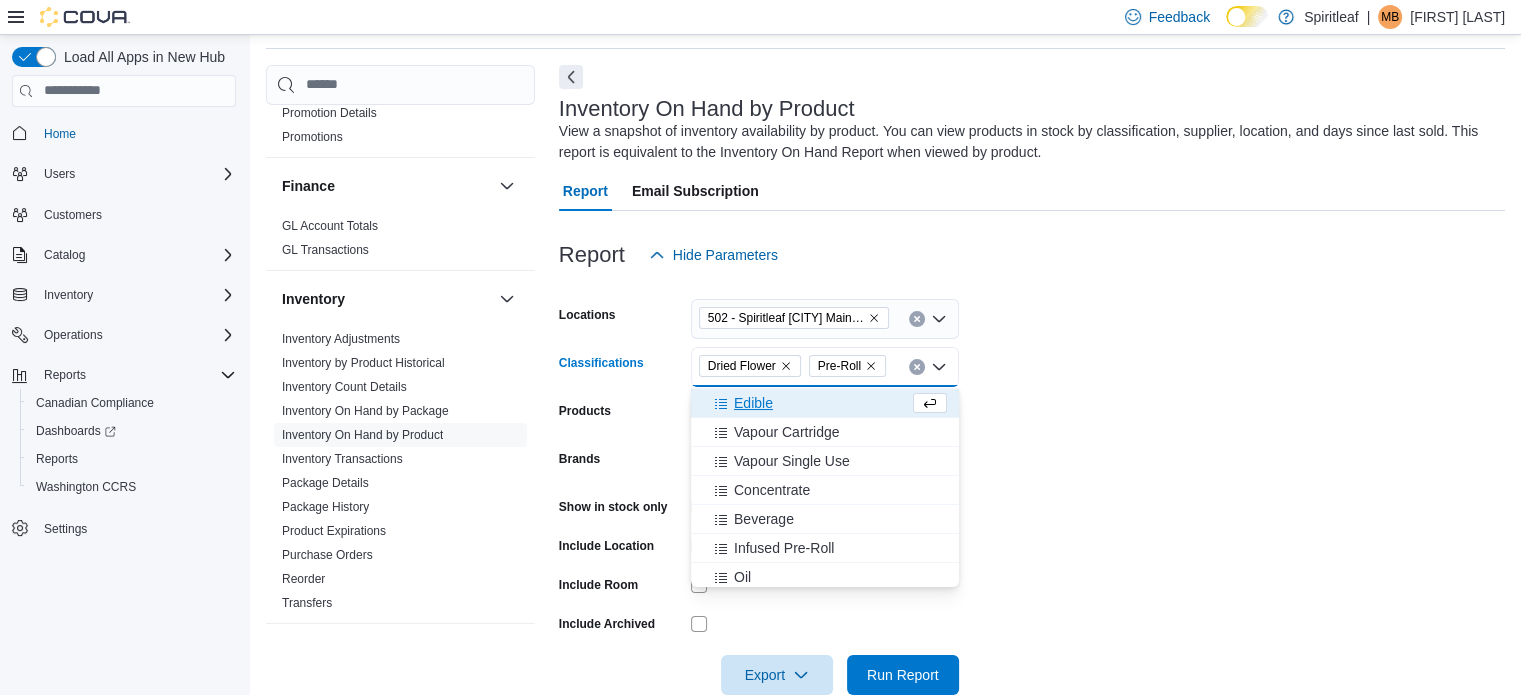click on "Edible" at bounding box center (806, 403) 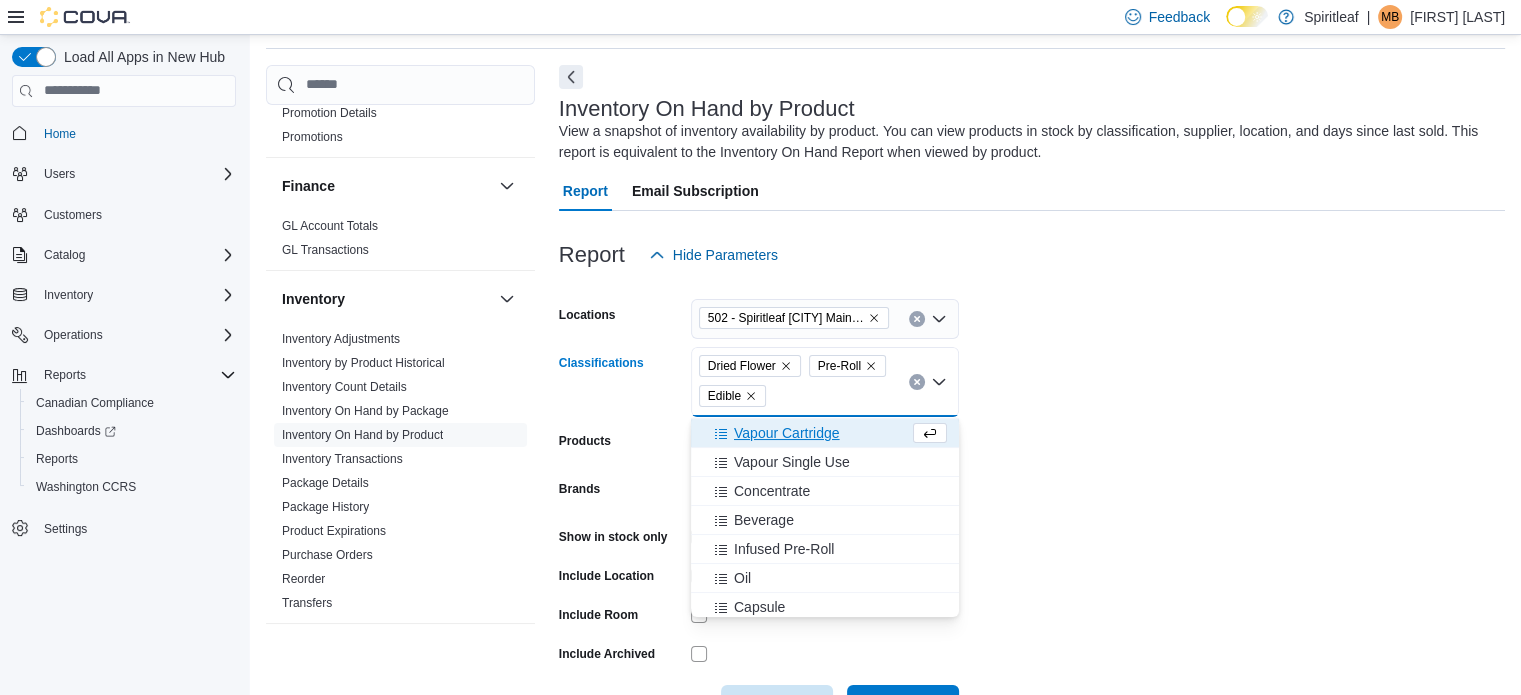 click on "Vapour Cartridge" at bounding box center [787, 433] 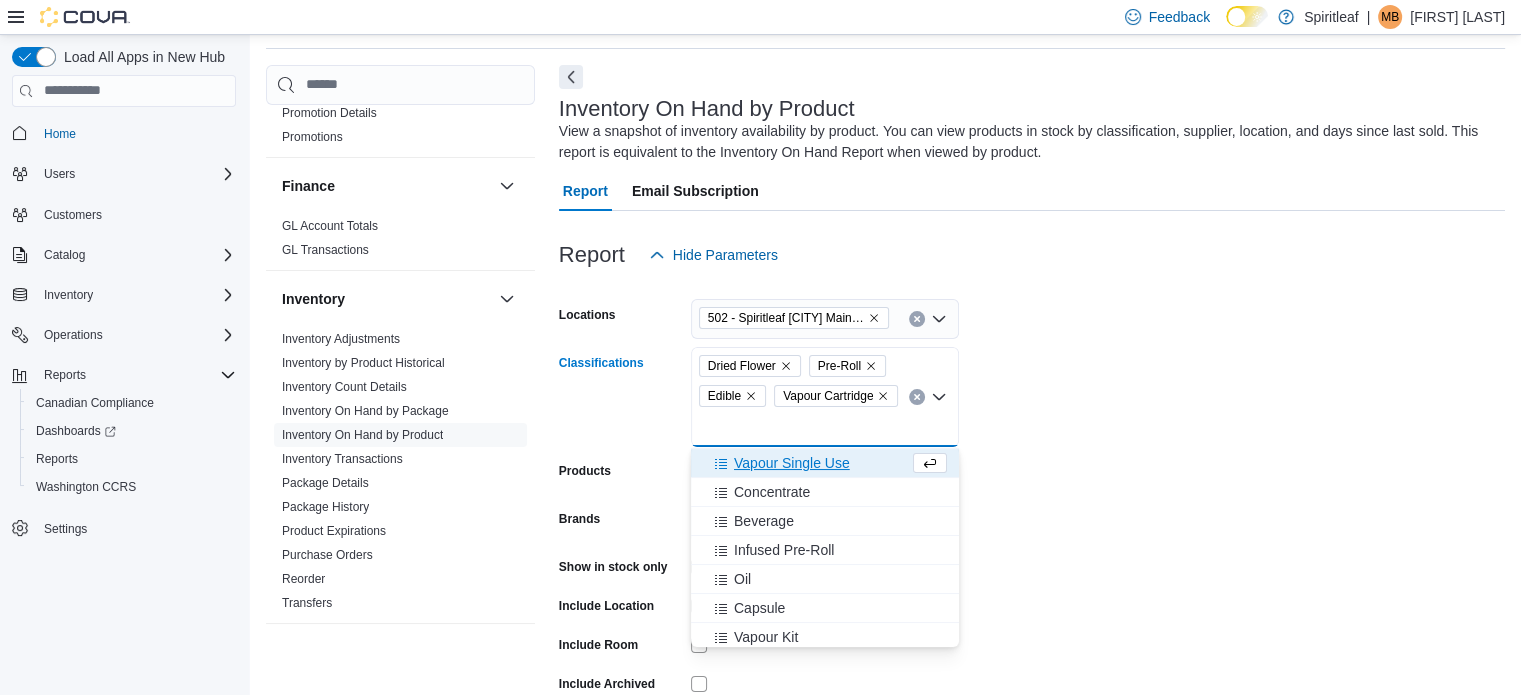 click on "Vapour Single Use" at bounding box center (792, 463) 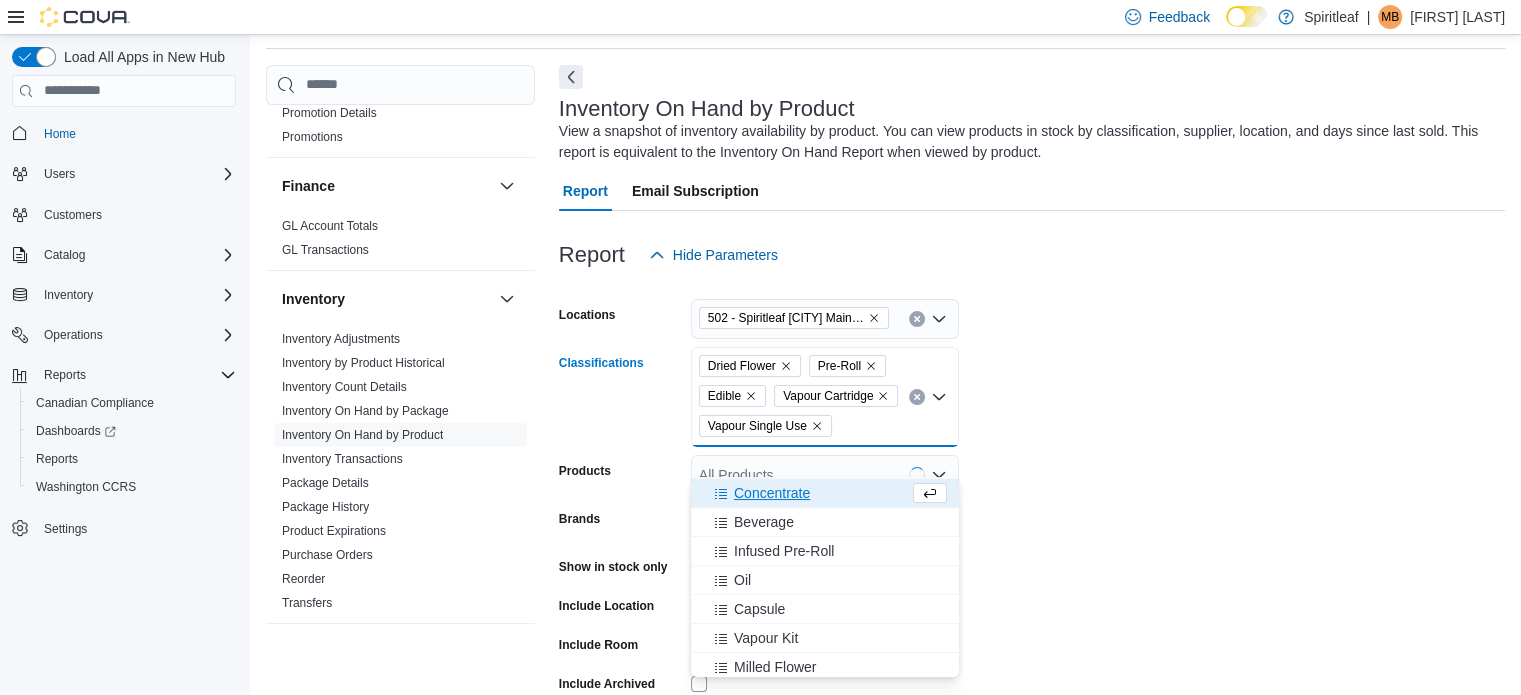 click on "Concentrate" at bounding box center (772, 493) 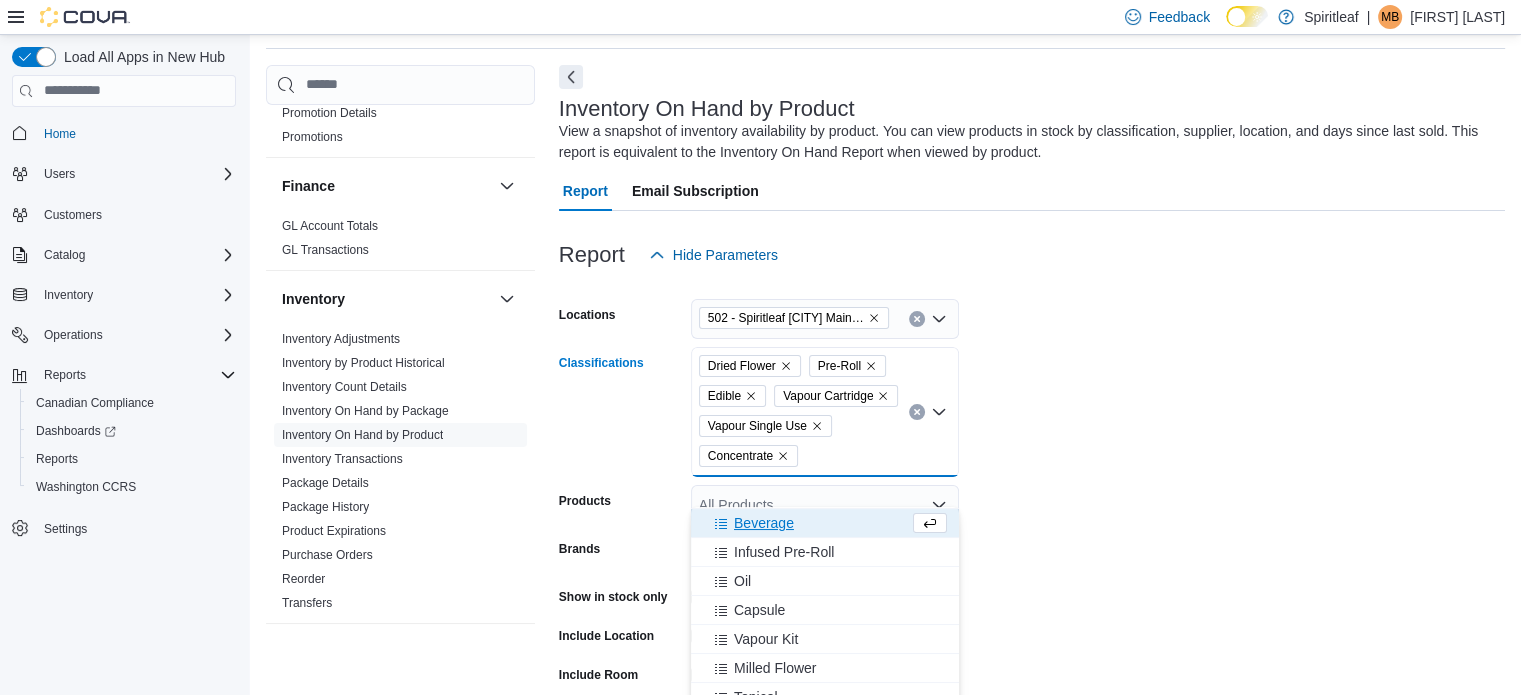 click on "Beverage" at bounding box center [764, 523] 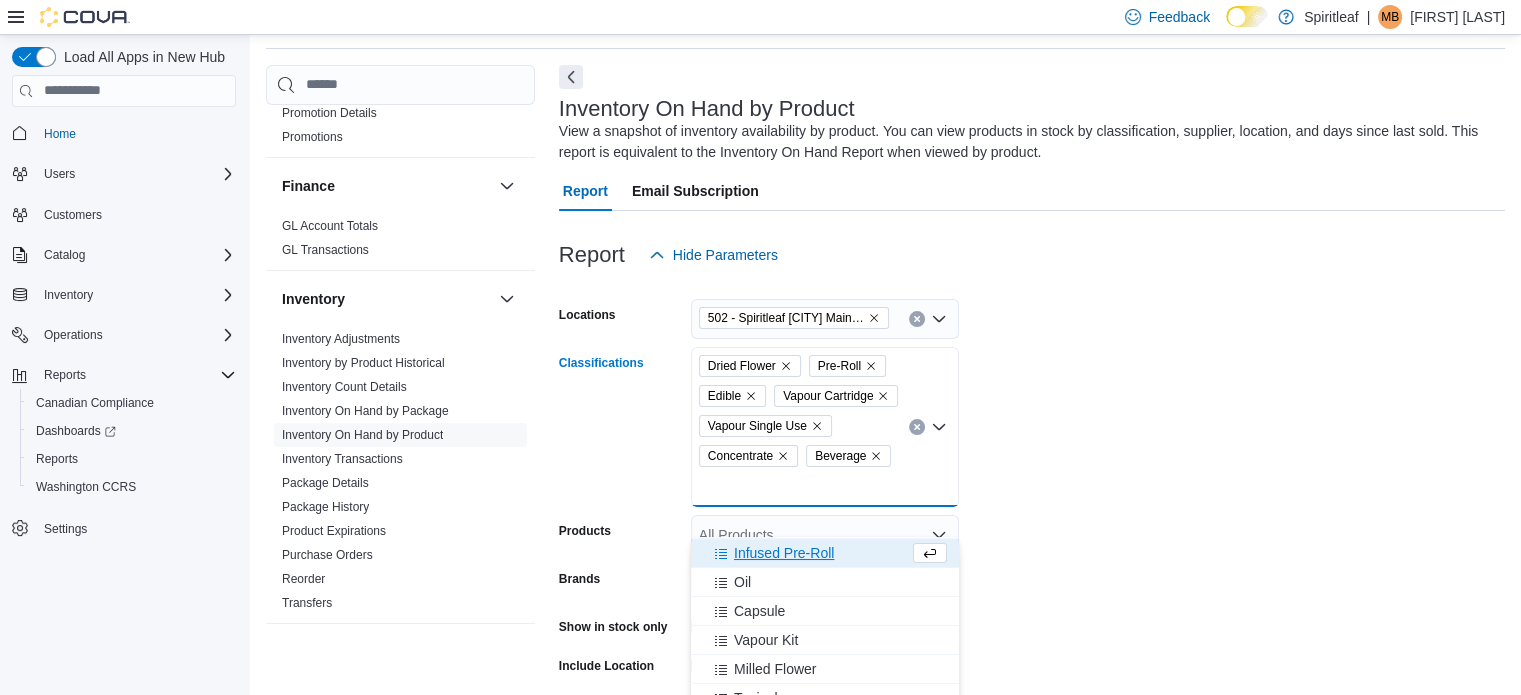 click on "Infused Pre-Roll" at bounding box center (784, 553) 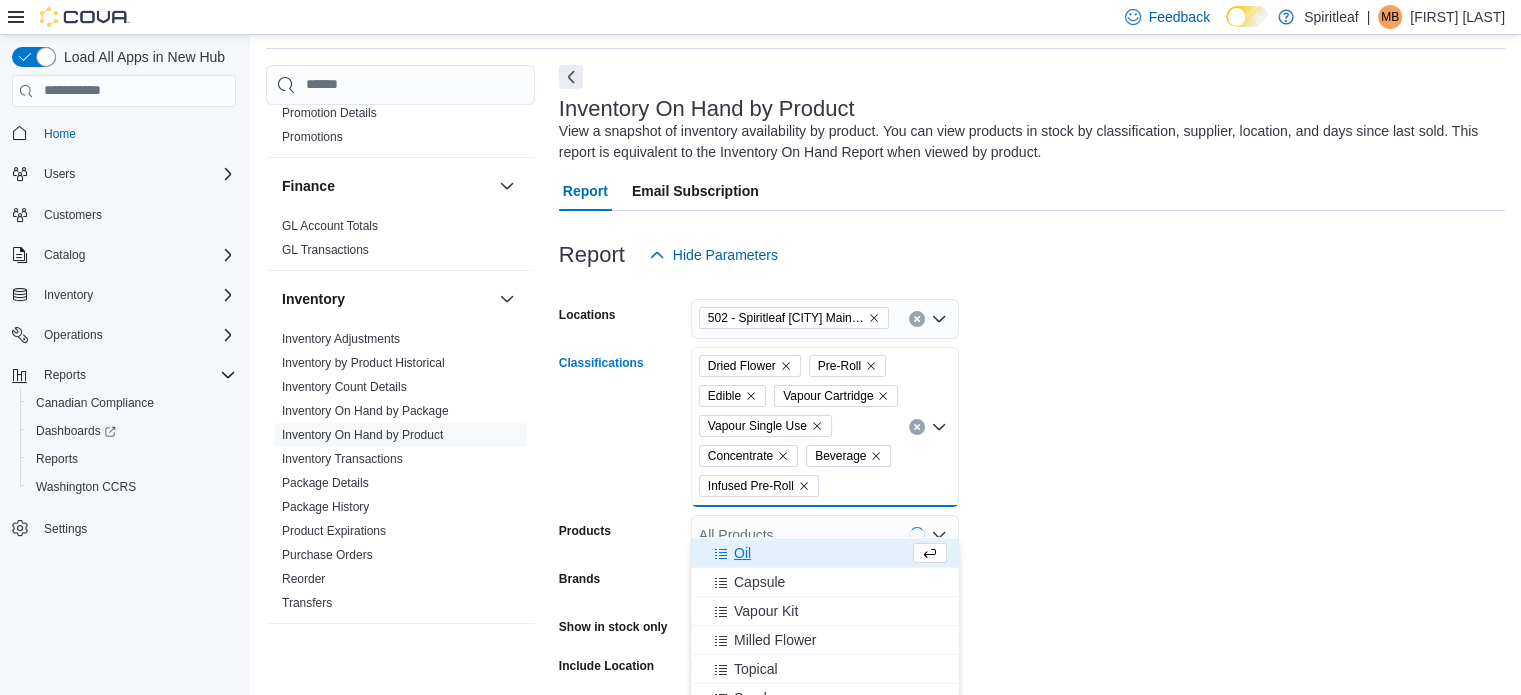 click on "Oil" at bounding box center [806, 553] 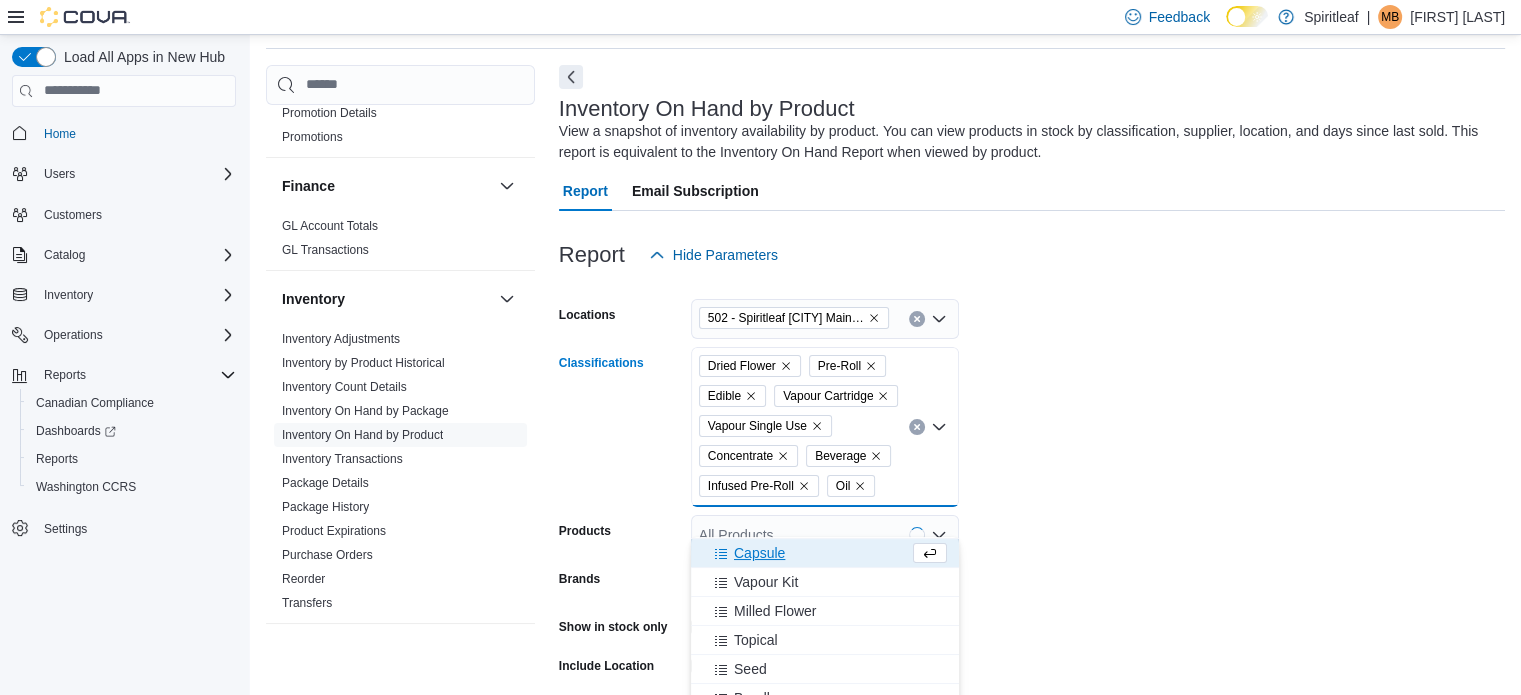click on "Capsule" at bounding box center [759, 553] 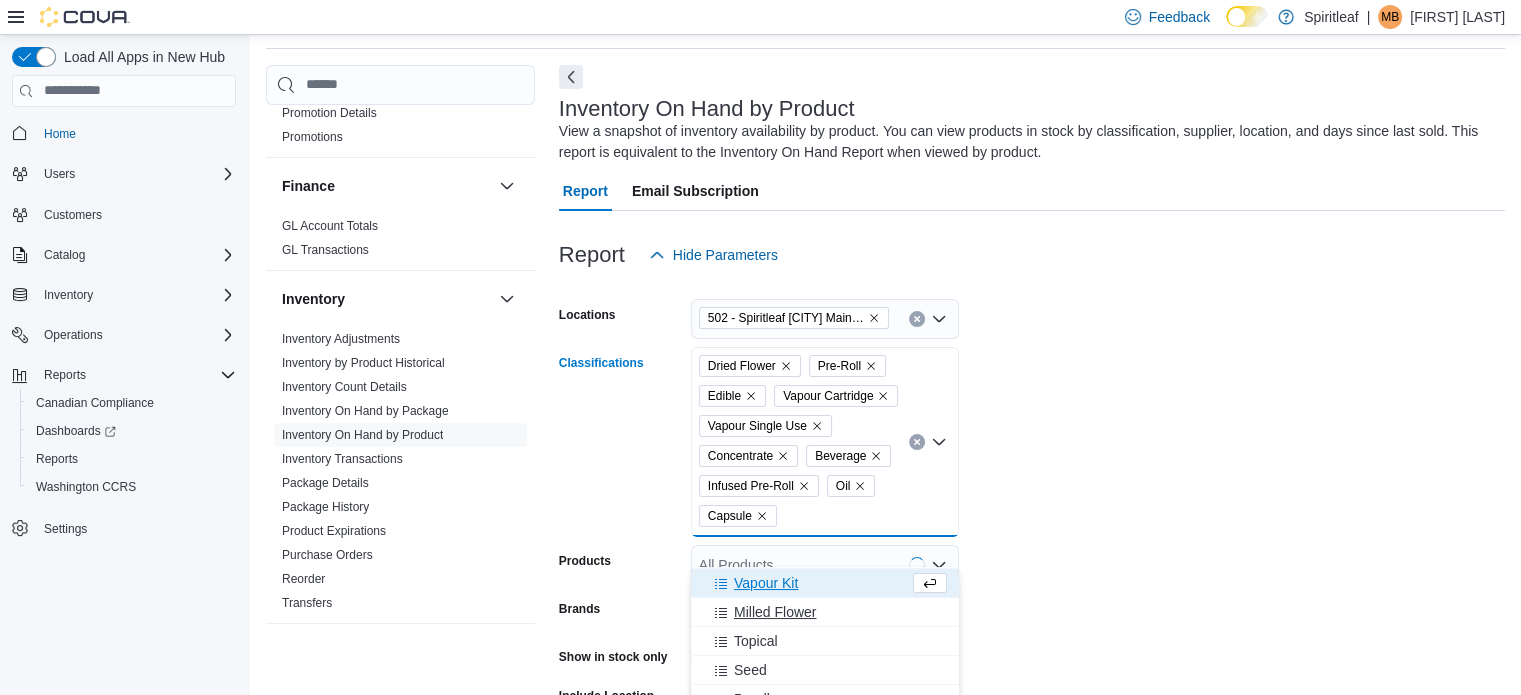 click on "Milled Flower" at bounding box center (775, 612) 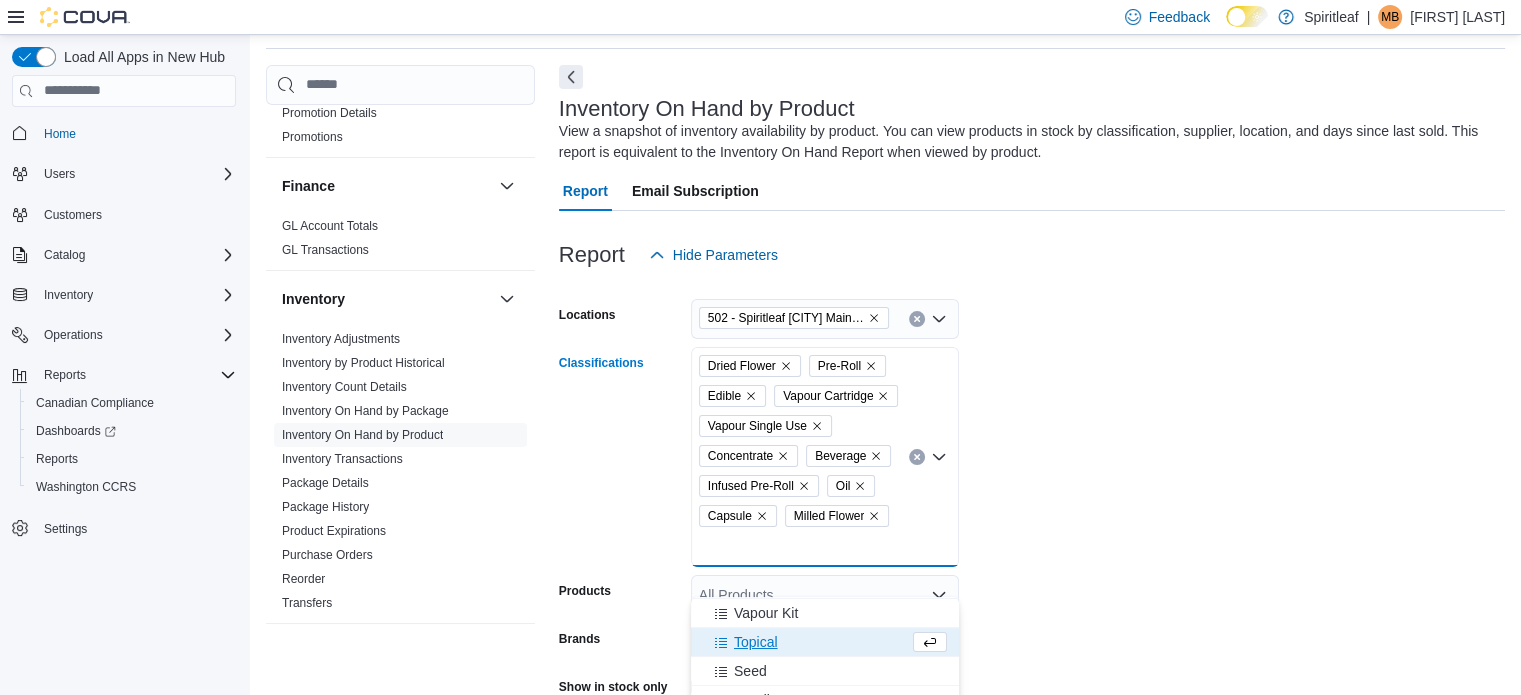 click on "Topical" at bounding box center (756, 642) 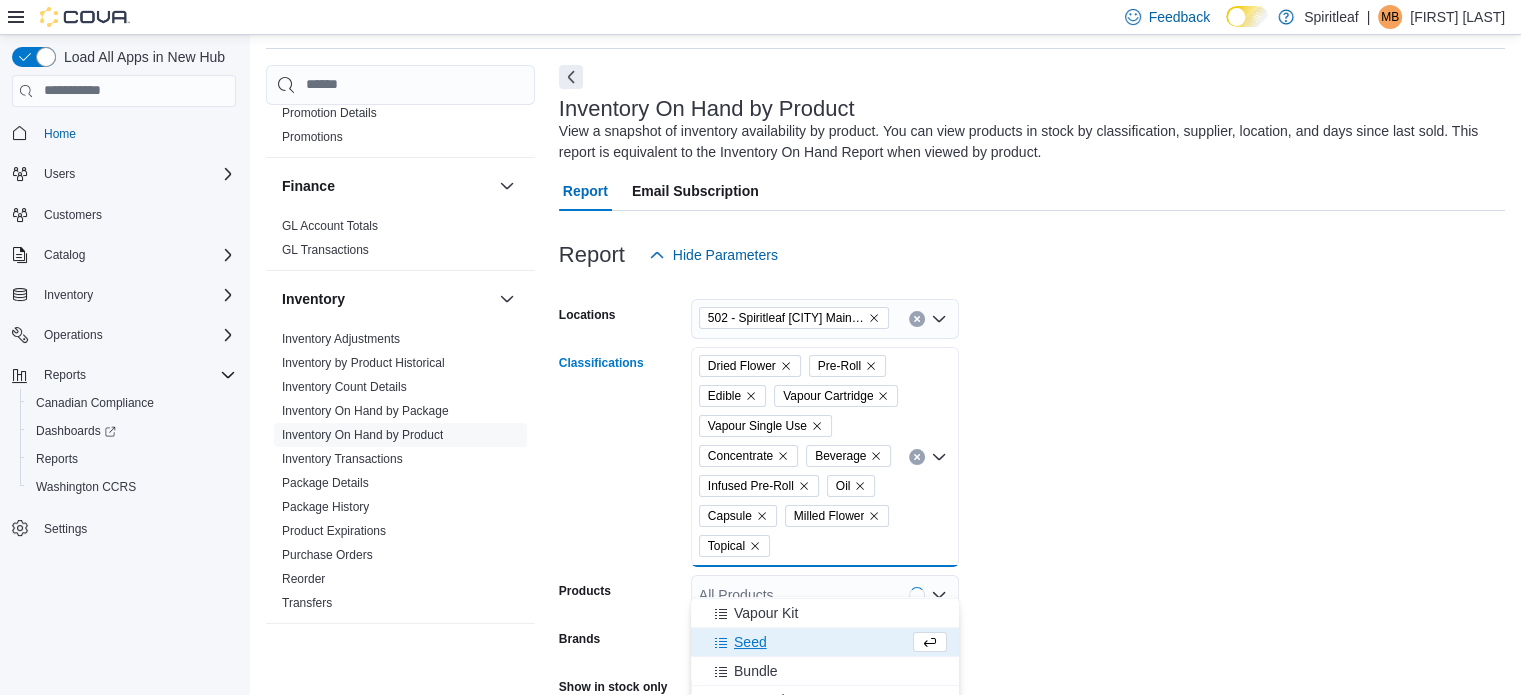 click on "Seed" at bounding box center [750, 642] 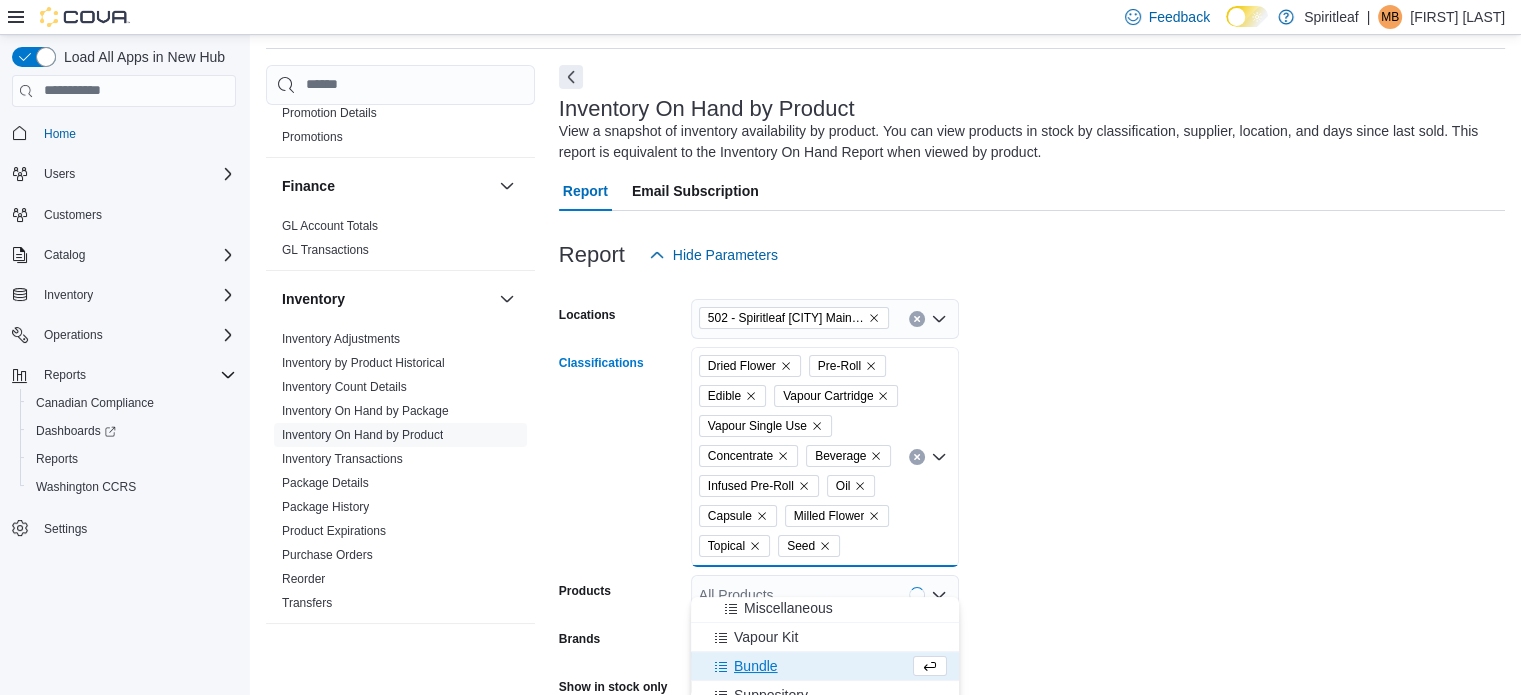 scroll, scrollTop: 351, scrollLeft: 0, axis: vertical 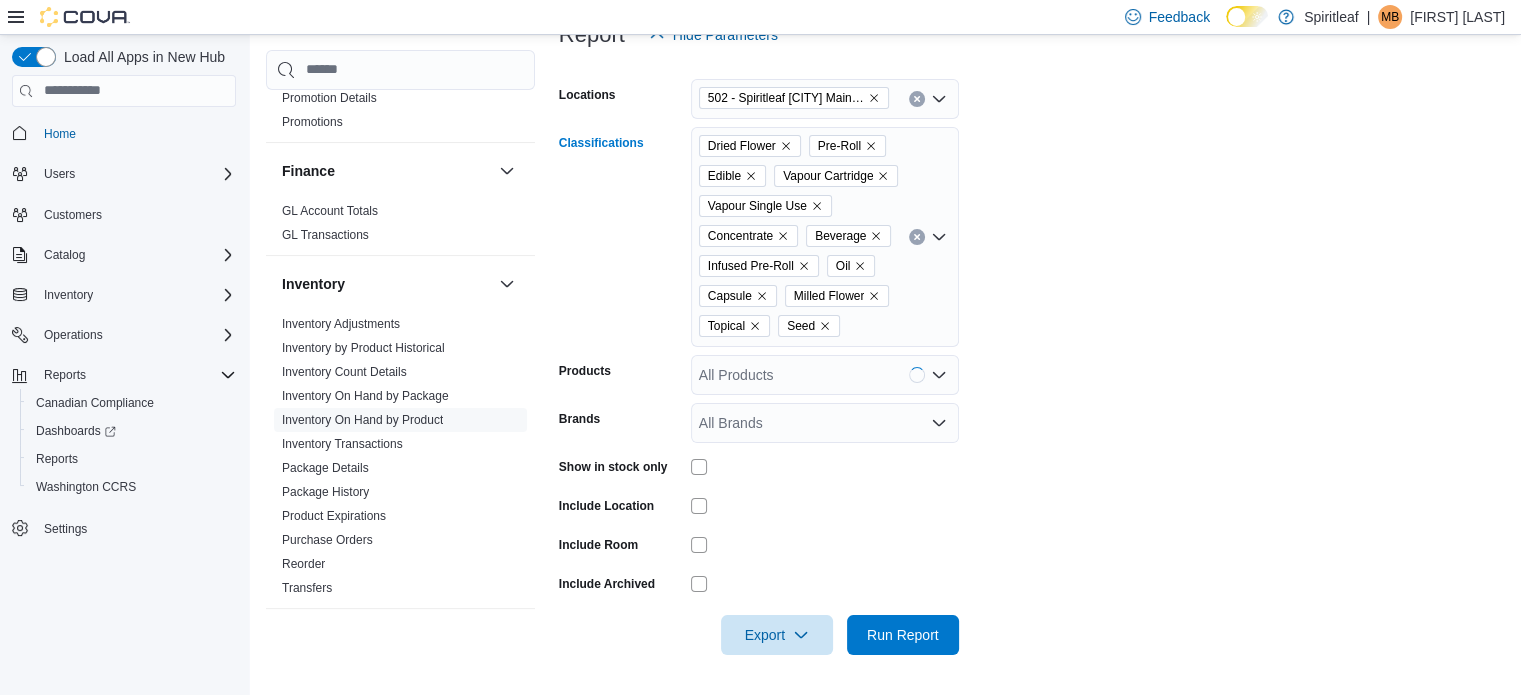 click on "Dried Flower Pre-Roll Edible Vapour Cartridge Vapour Single Use Concentrate Beverage Infused Pre-Roll Oil Capsule Milled Flower Topical Seed Combo box. Selected. Dried Flower, Pre-Roll, Edible, Vapour Cartridge, Vapour Single Use, Concentrate, Beverage, Infused Pre-Roll, Oil, Capsule, Milled Flower, Topical, Seed. Press Backspace to delete Seed. Combo box input. All Classifications. Type some text or, to display a list of choices, press Down Arrow. To exit the list of choices, press Escape." at bounding box center [825, 237] 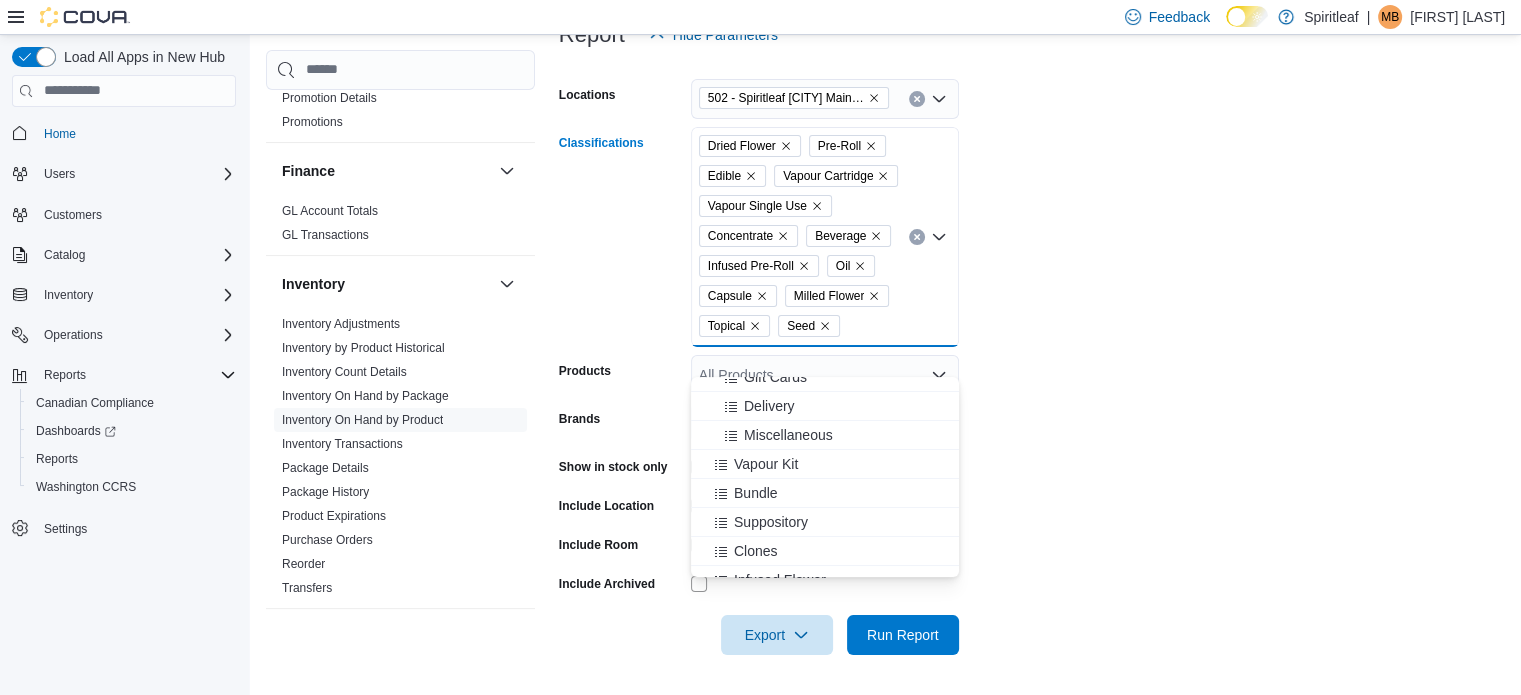 scroll, scrollTop: 351, scrollLeft: 0, axis: vertical 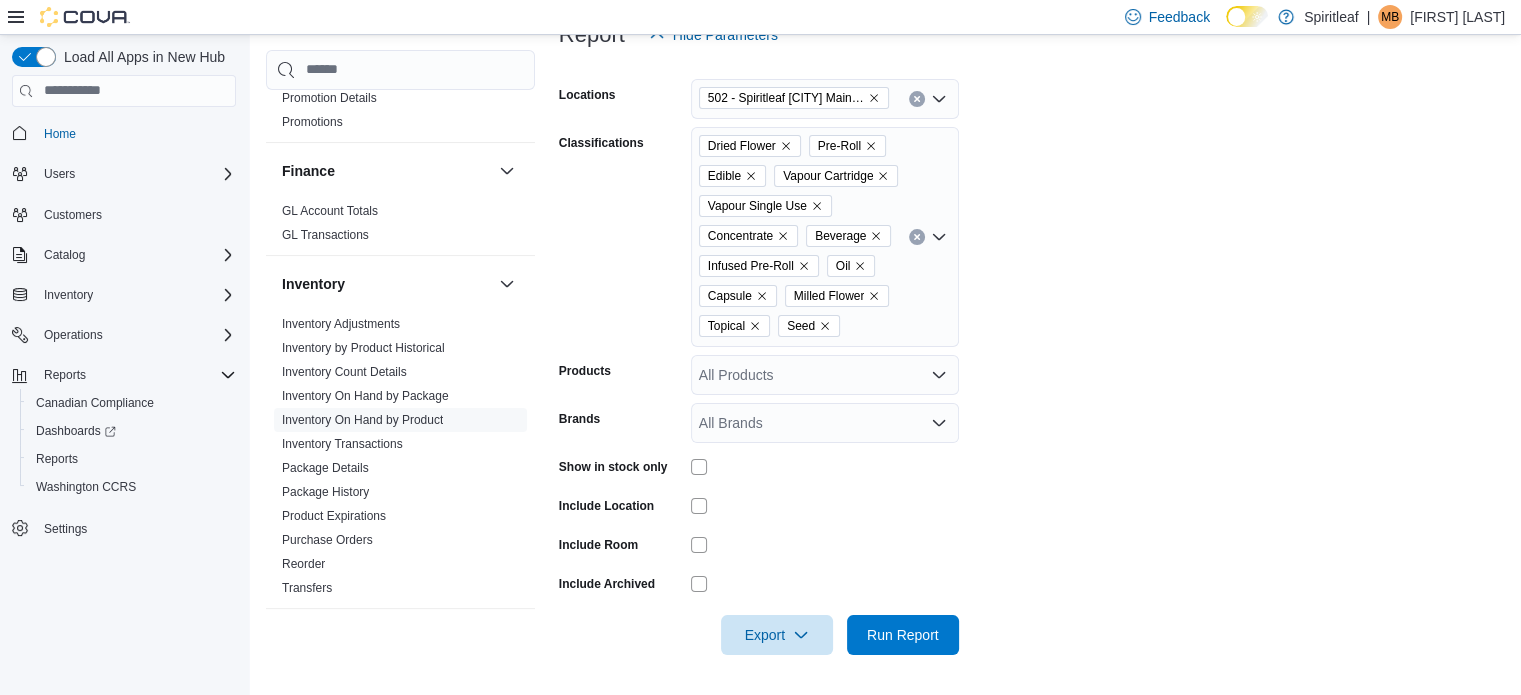 click on "Locations 502 - Spiritleaf [CITY] Main St ([CITY]) Classifications Dried Flower Pre-Roll Edible Vapour Cartridge Vapour Single Use Concentrate Beverage Infused Pre-Roll Oil Capsule Milled Flower Topical Seed Products All Products Brands All Brands Show in stock only Include Location Include Room Include Archived Export  Run Report" at bounding box center [1032, 355] 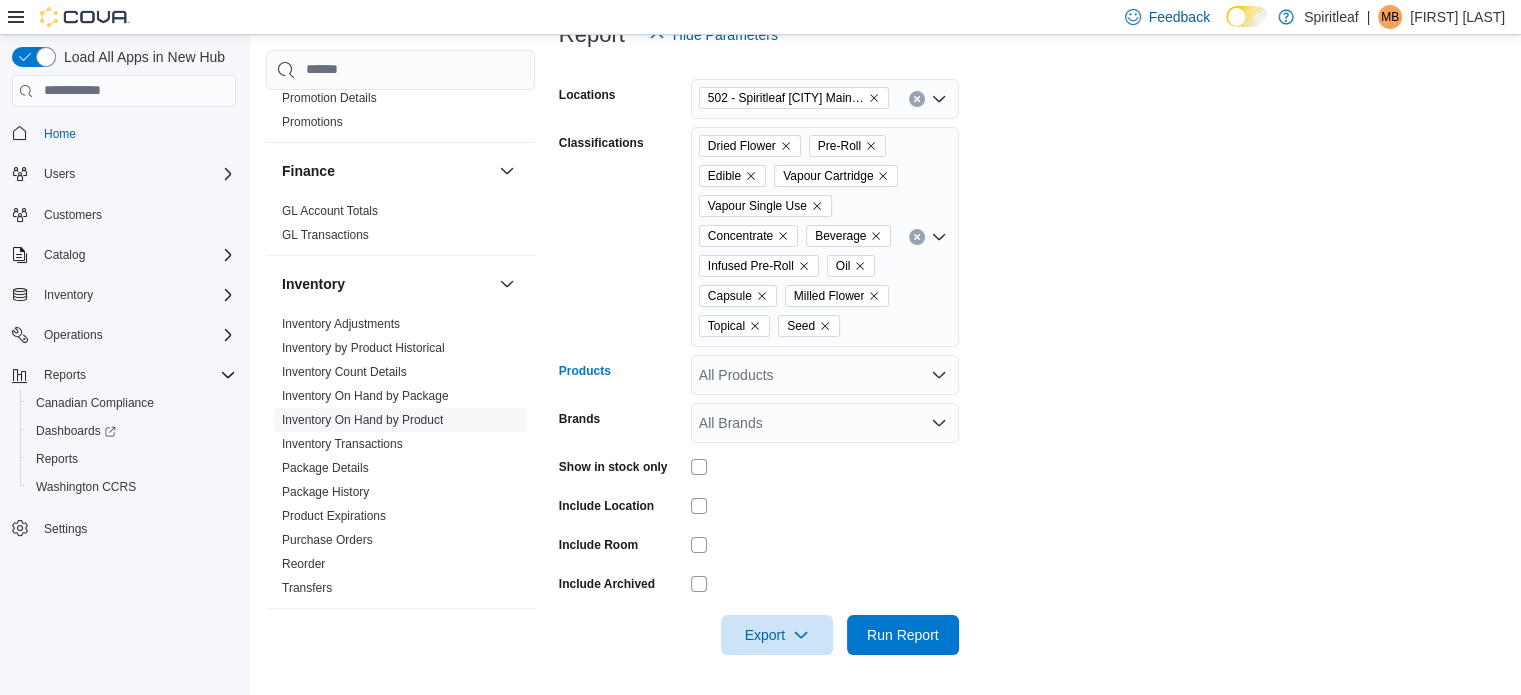click on "All Products" at bounding box center [825, 375] 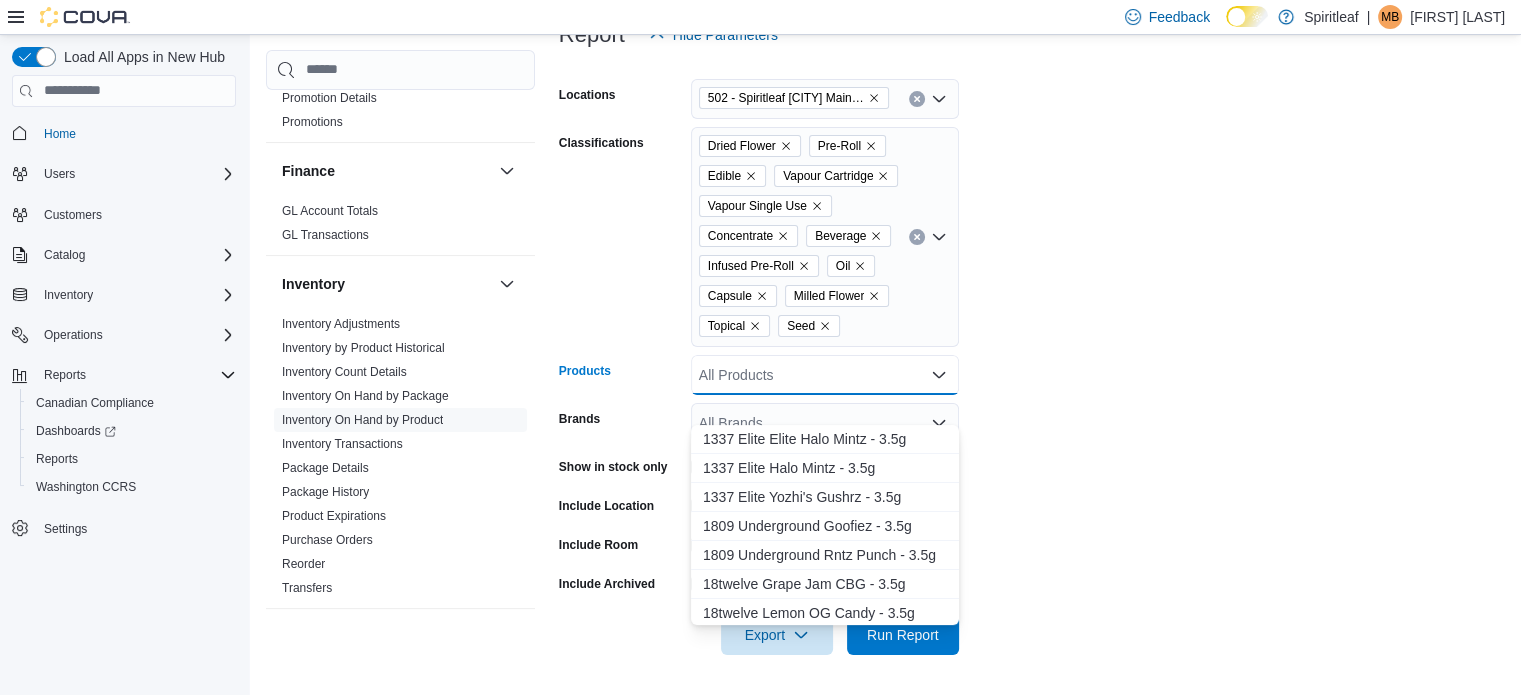 click on "Locations 502 - Spiritleaf [CITY] Main St ([CITY]) Classifications Dried Flower Pre-Roll Edible Vapour Cartridge Vapour Single Use Concentrate Beverage Infused Pre-Roll Oil Capsule Milled Flower Topical Seed Products All Products Combo box. Selected. Combo box input. All Products. Type some text or, to display a list of choices, press Down Arrow. To exit the list of choices, press Escape. Brands All Brands Show in stock only Include Location Include Room Include Archived Export  Run Report" at bounding box center (1032, 355) 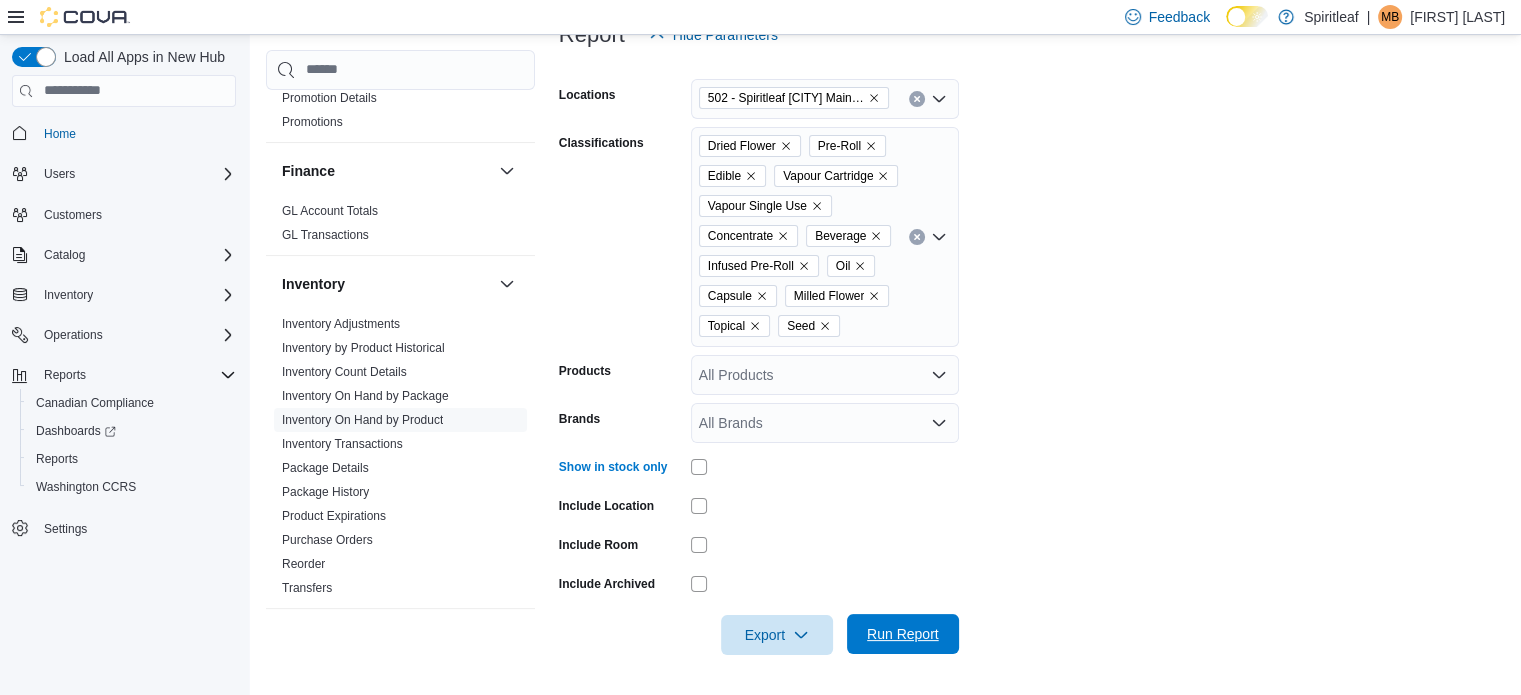 click on "Run Report" at bounding box center [903, 634] 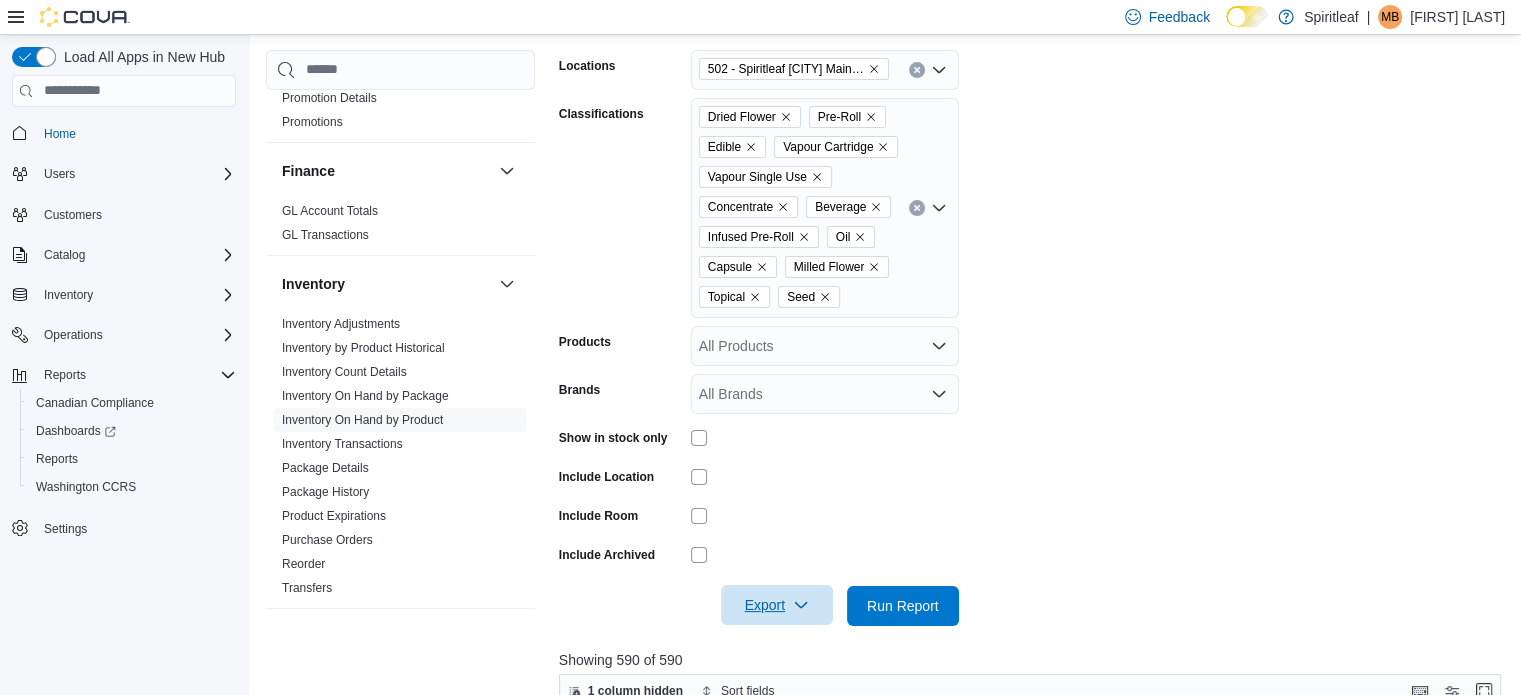 click on "Export" at bounding box center (777, 605) 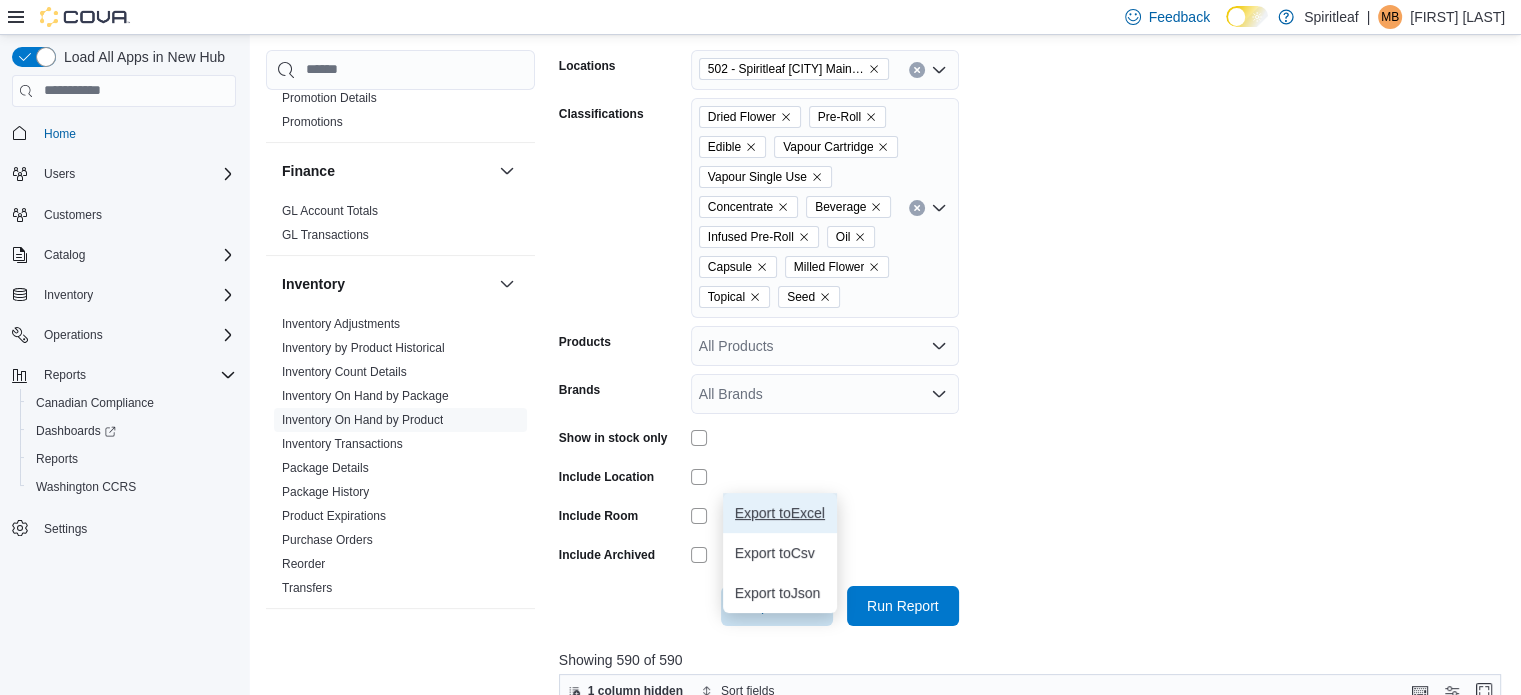 click on "Export to  Excel" at bounding box center (780, 513) 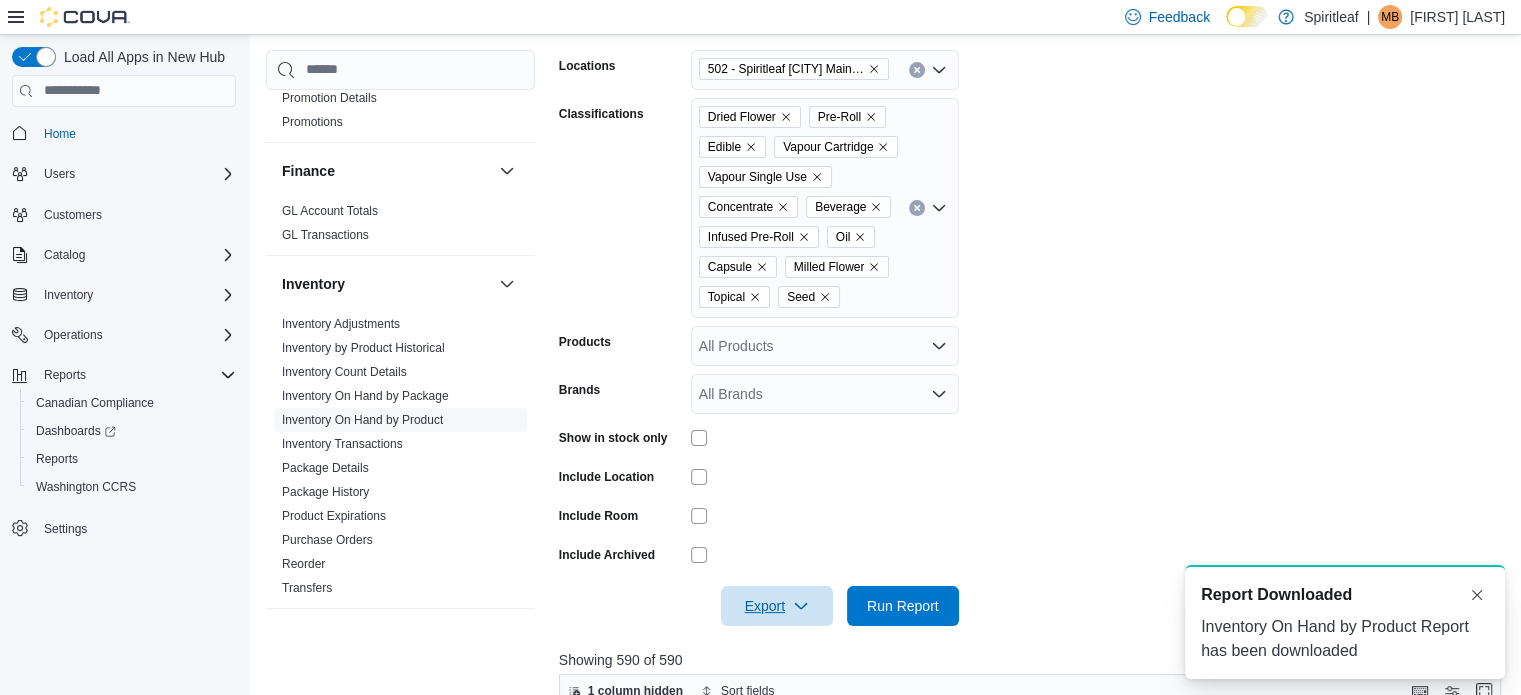 scroll, scrollTop: 0, scrollLeft: 0, axis: both 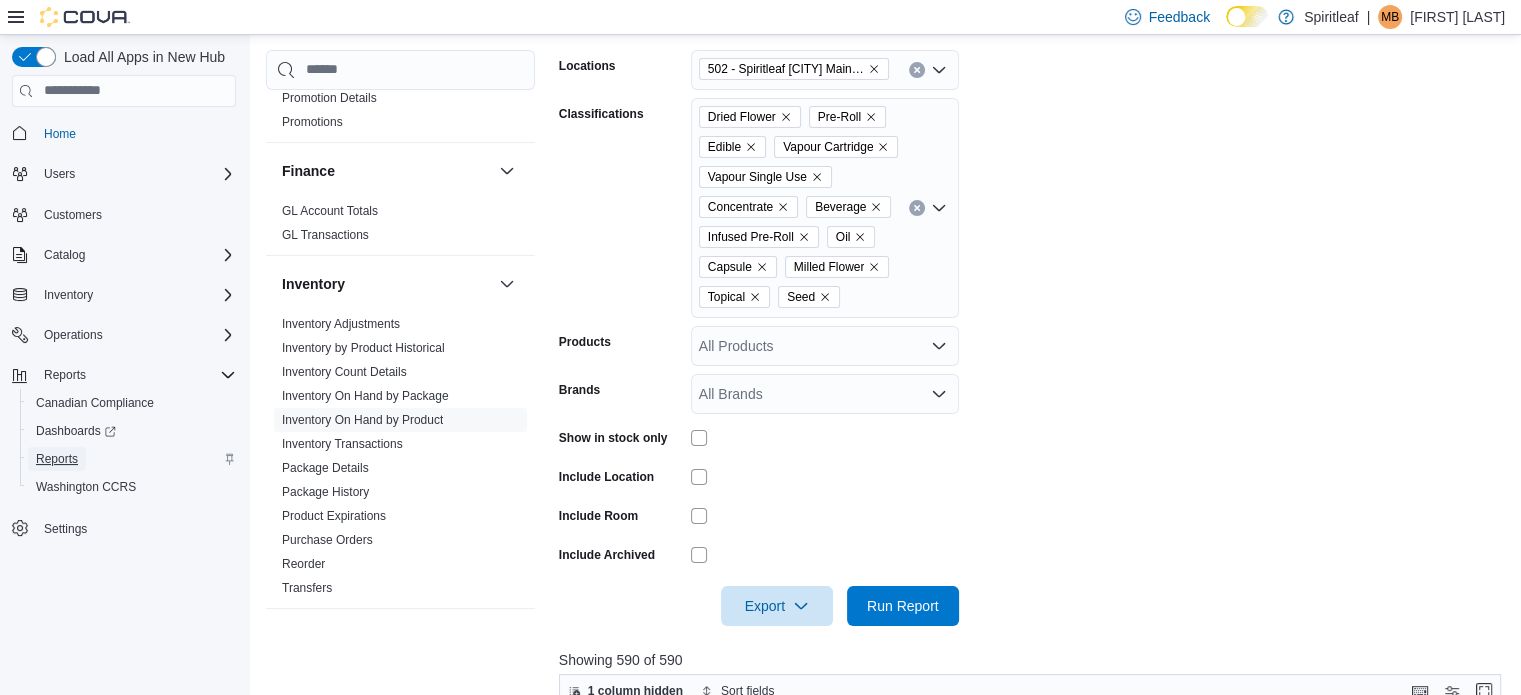 click on "Reports" at bounding box center [57, 459] 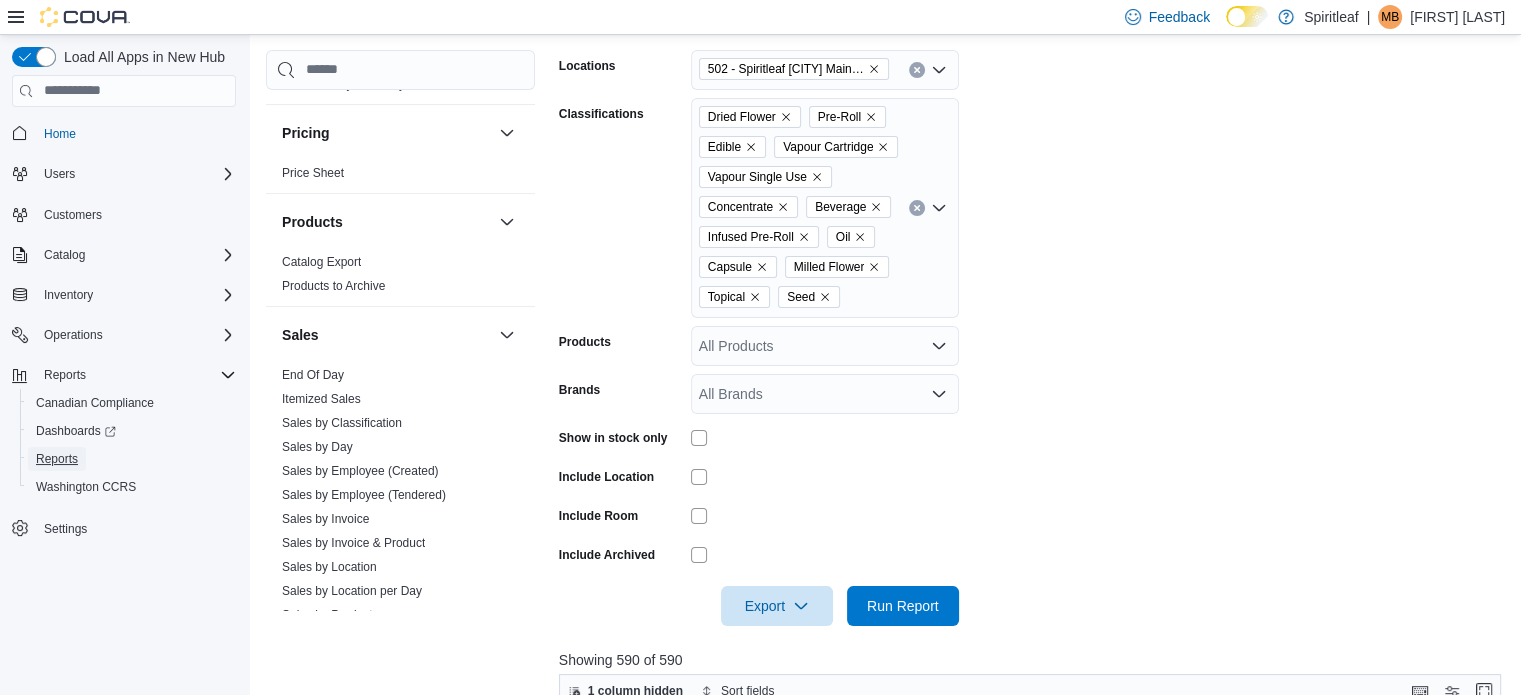 scroll, scrollTop: 1311, scrollLeft: 0, axis: vertical 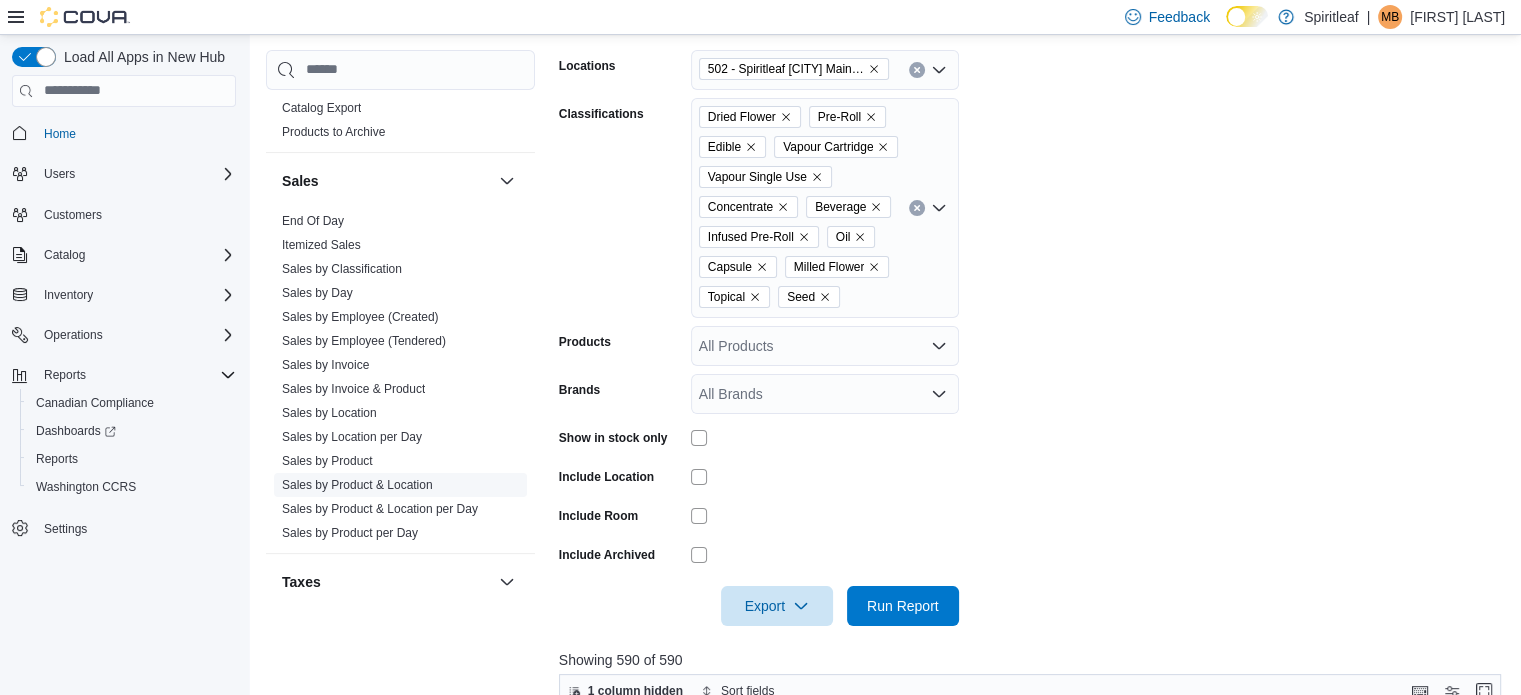 click on "Sales by Product & Location" at bounding box center [357, 485] 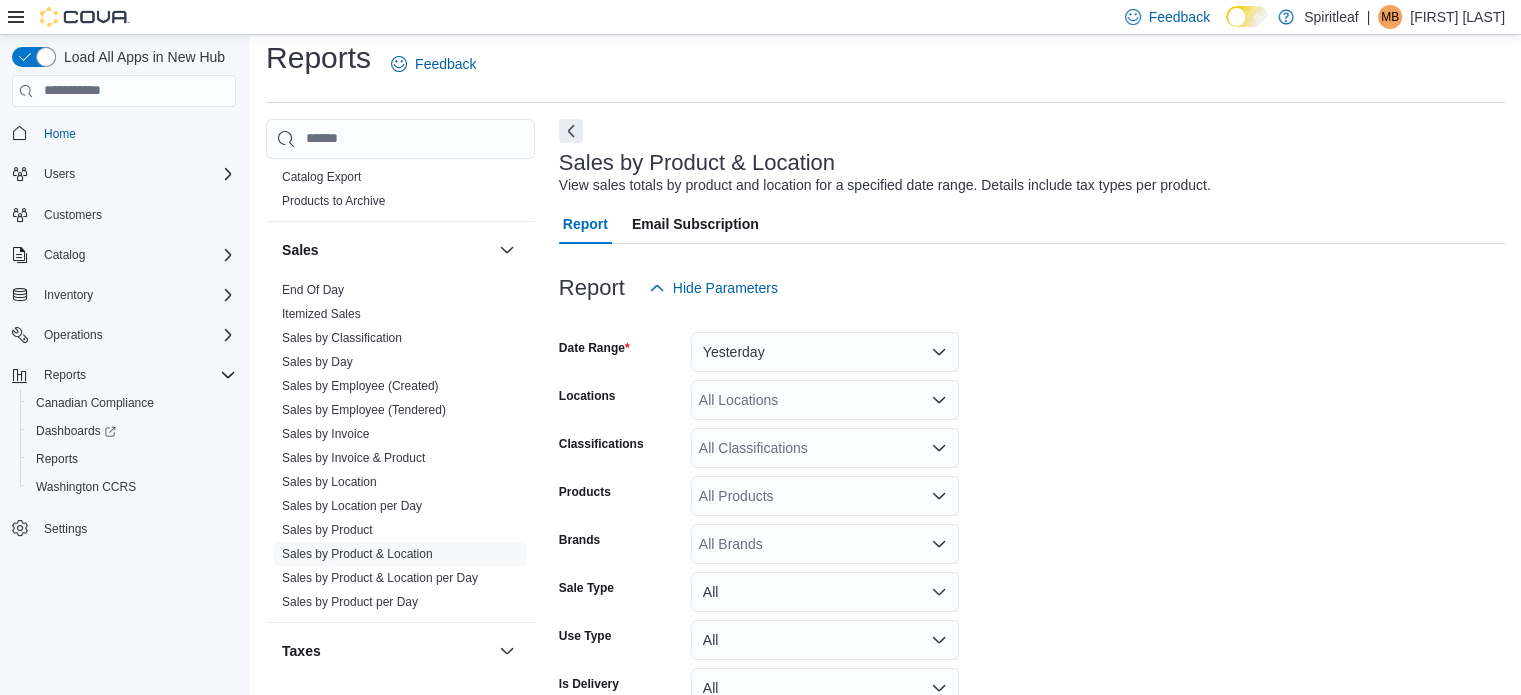 scroll, scrollTop: 46, scrollLeft: 0, axis: vertical 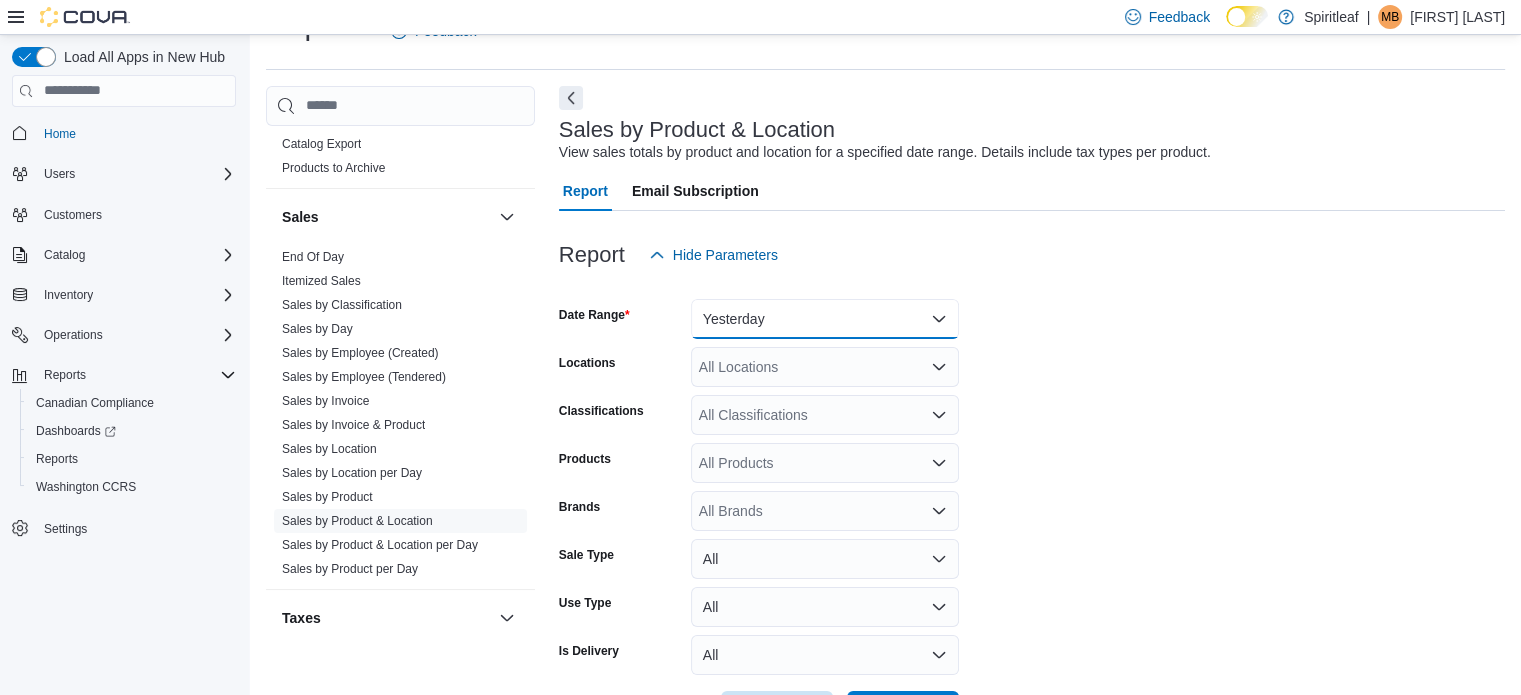 click on "Yesterday" at bounding box center [825, 319] 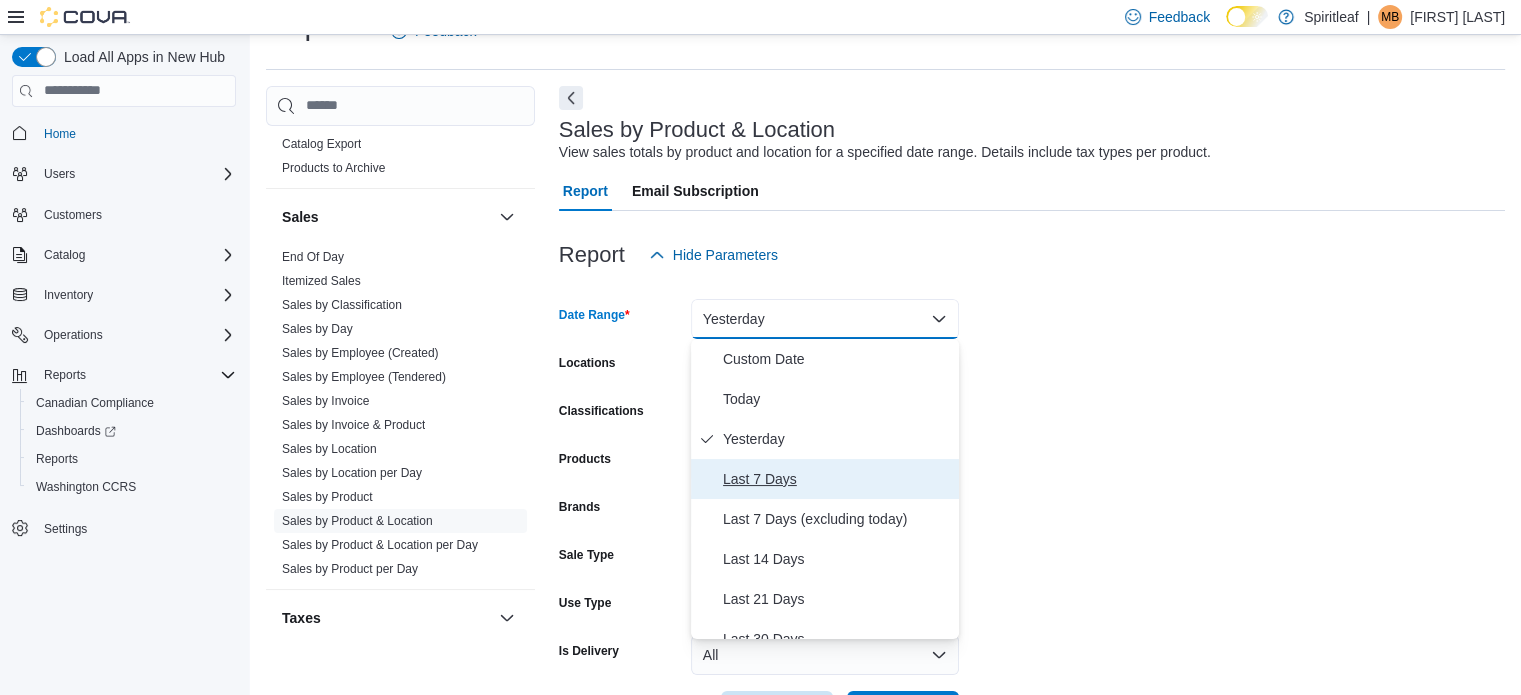 click on "Last 7 Days" at bounding box center [837, 479] 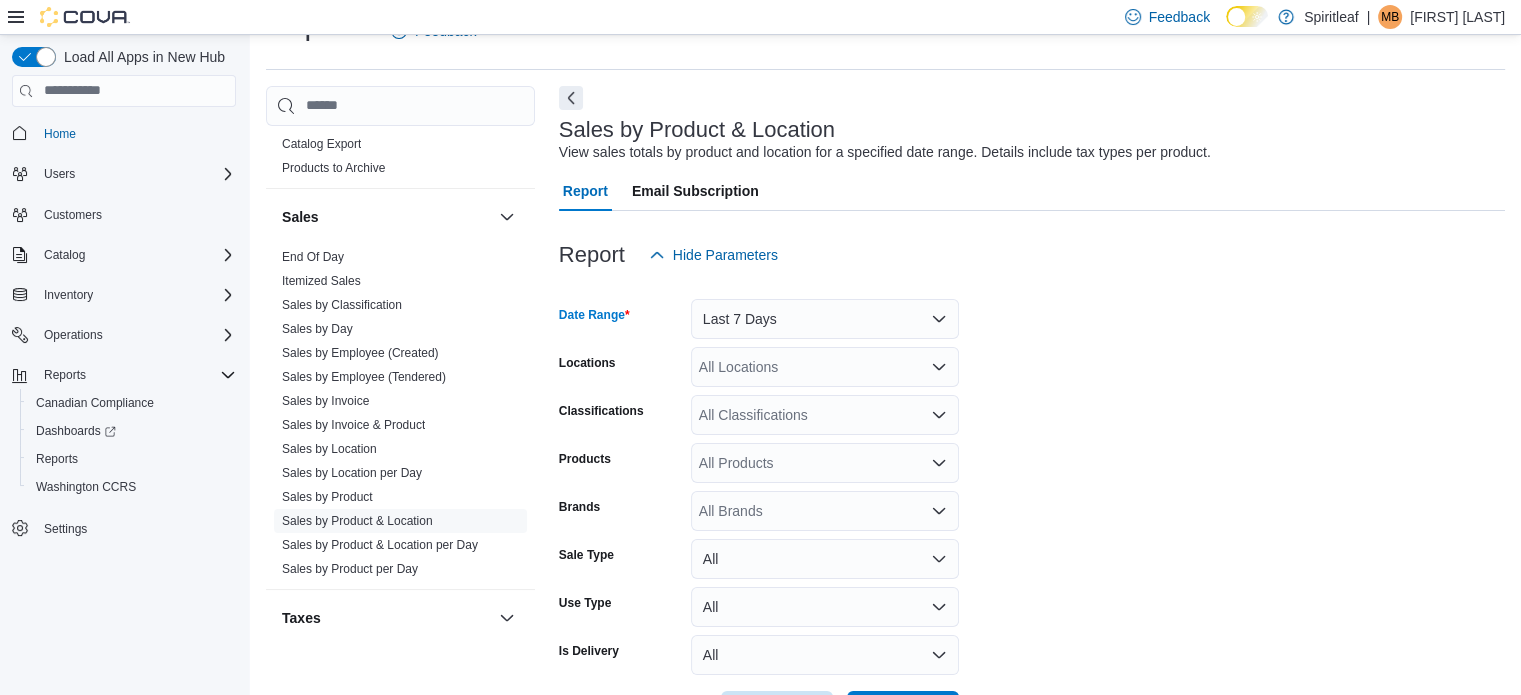 click on "All Locations" at bounding box center [825, 367] 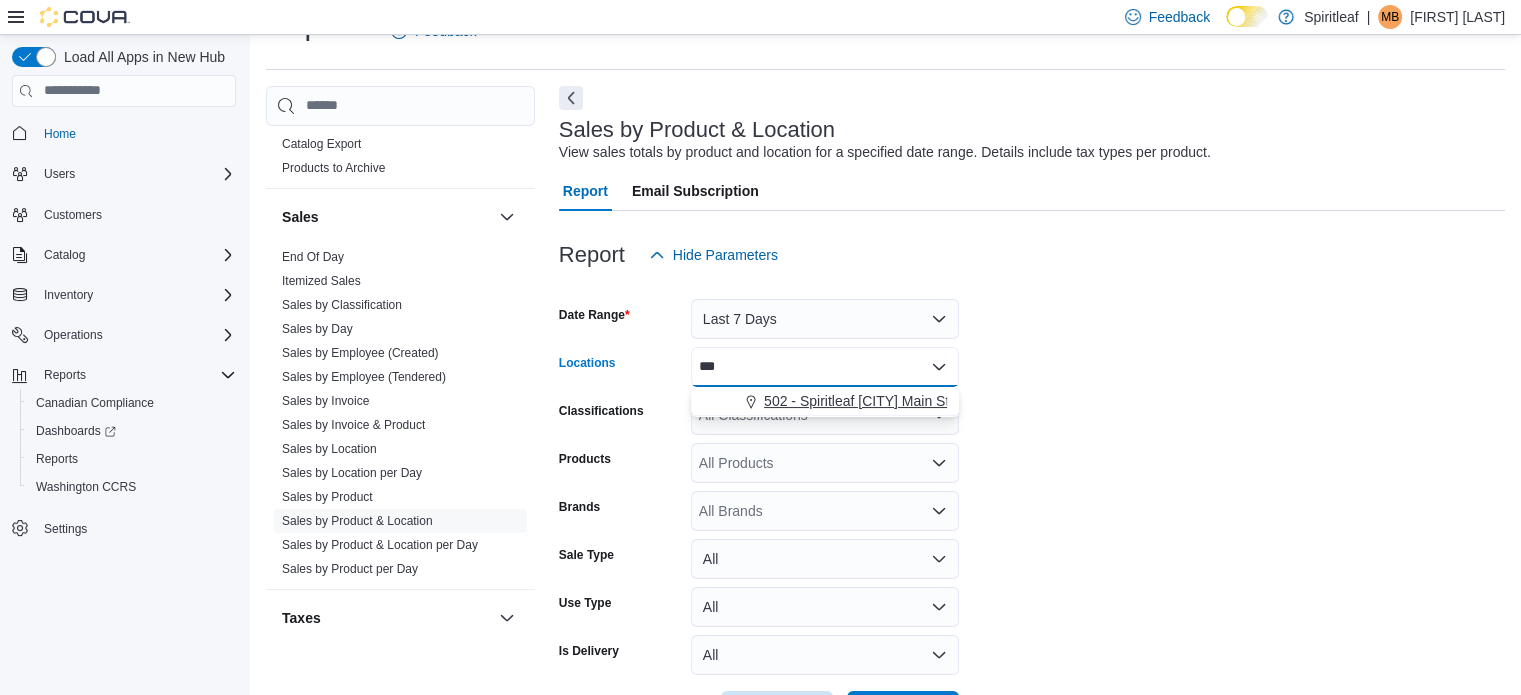 type on "***" 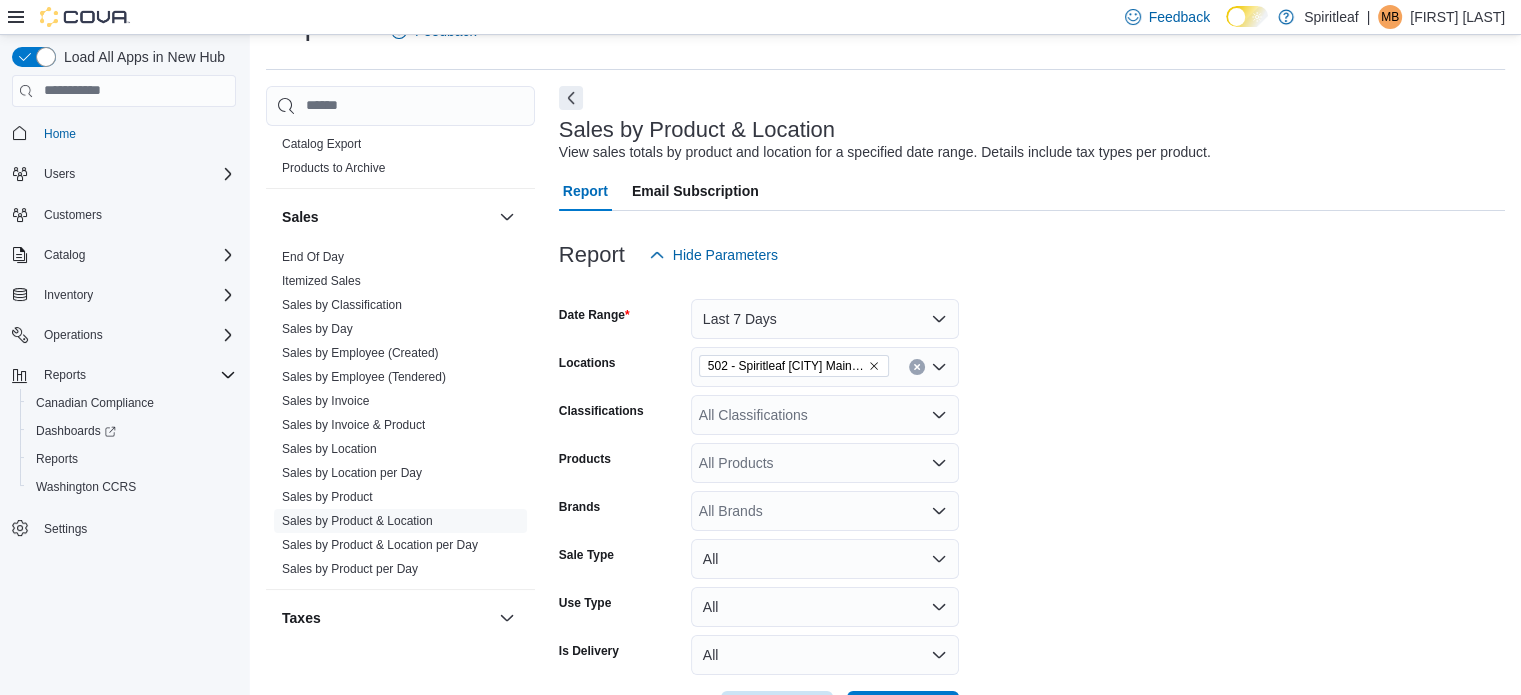 click on "Date Range Last 7 Days Locations 502 - Spiritleaf [CITY] Main St ([CITY]) Classifications All Classifications Products All Products Brands All Brands Sale Type All Use Type All Is Delivery All Export  Run Report" at bounding box center [1032, 503] 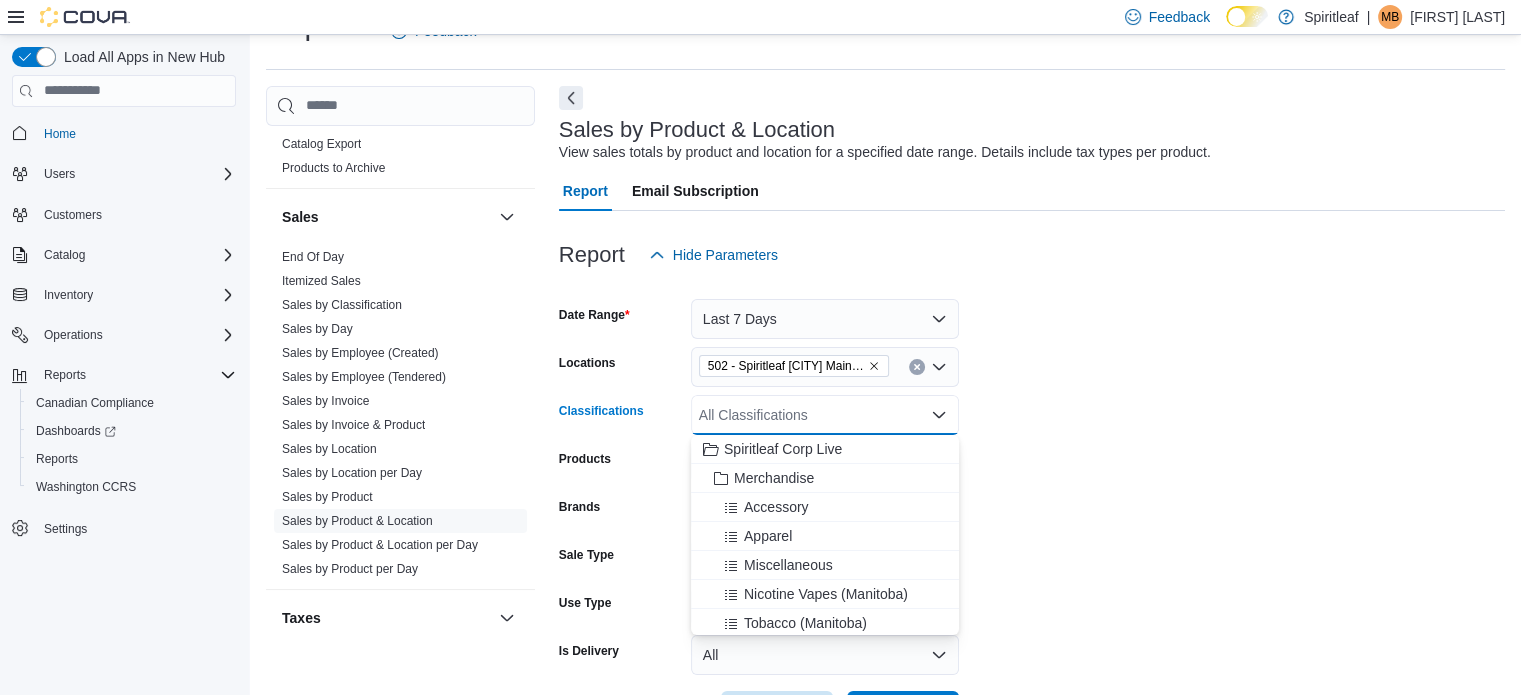 drag, startPoint x: 947, startPoint y: 463, endPoint x: 948, endPoint y: 475, distance: 12.0415945 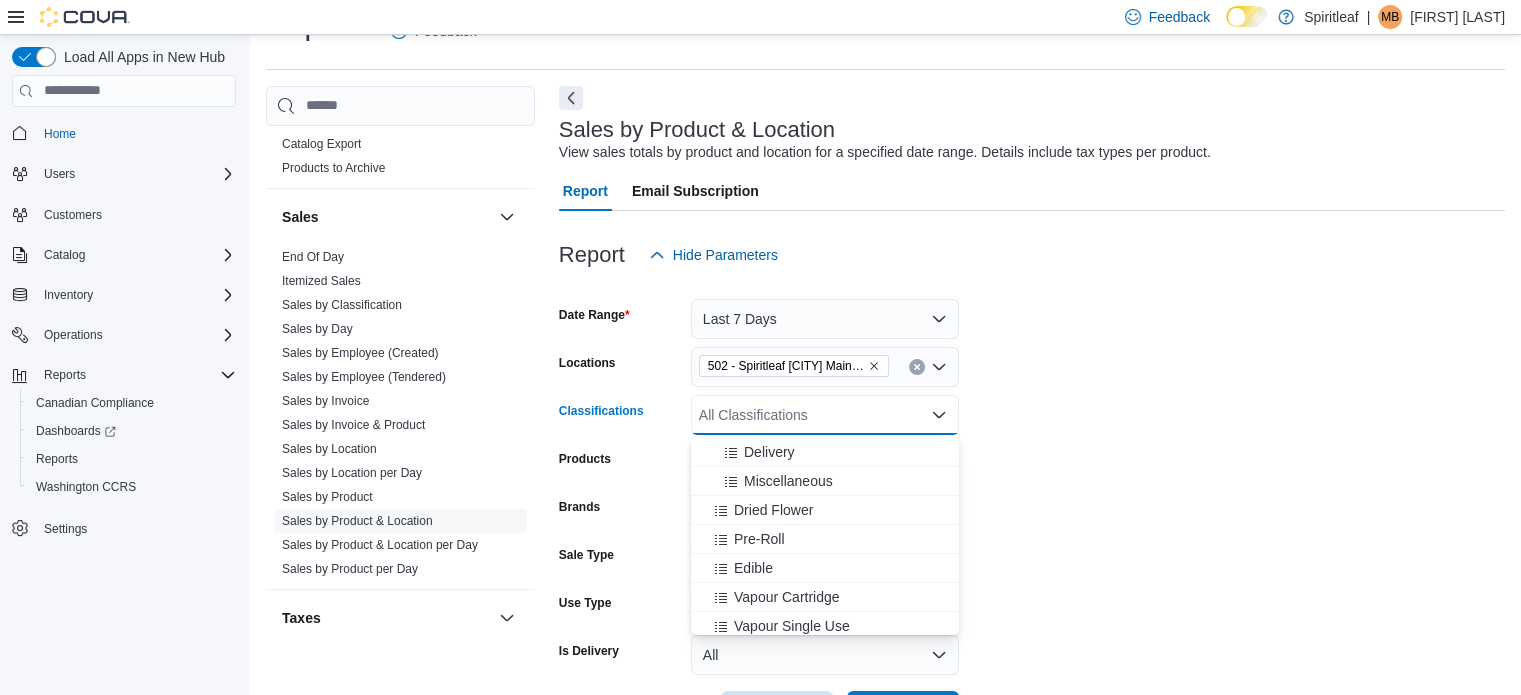 scroll, scrollTop: 337, scrollLeft: 0, axis: vertical 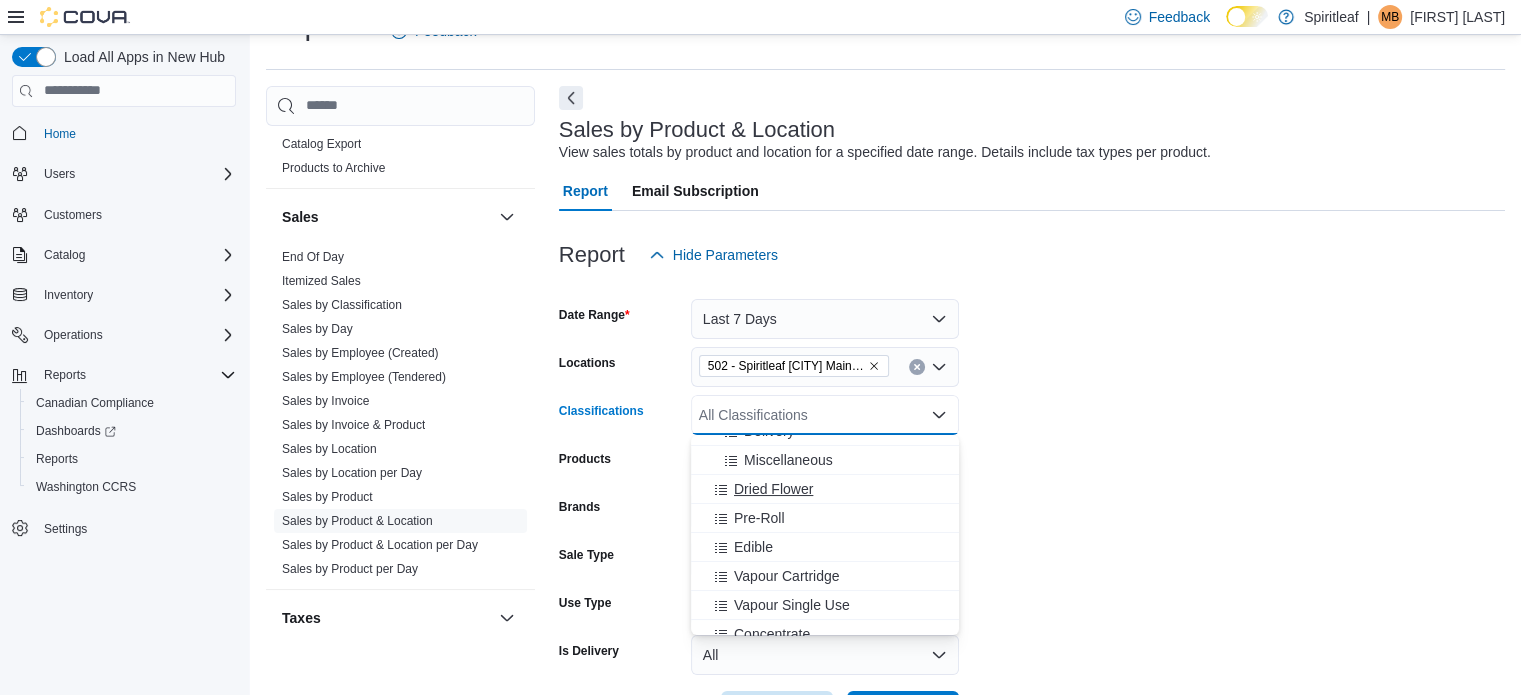 click on "Dried Flower" at bounding box center [825, 489] 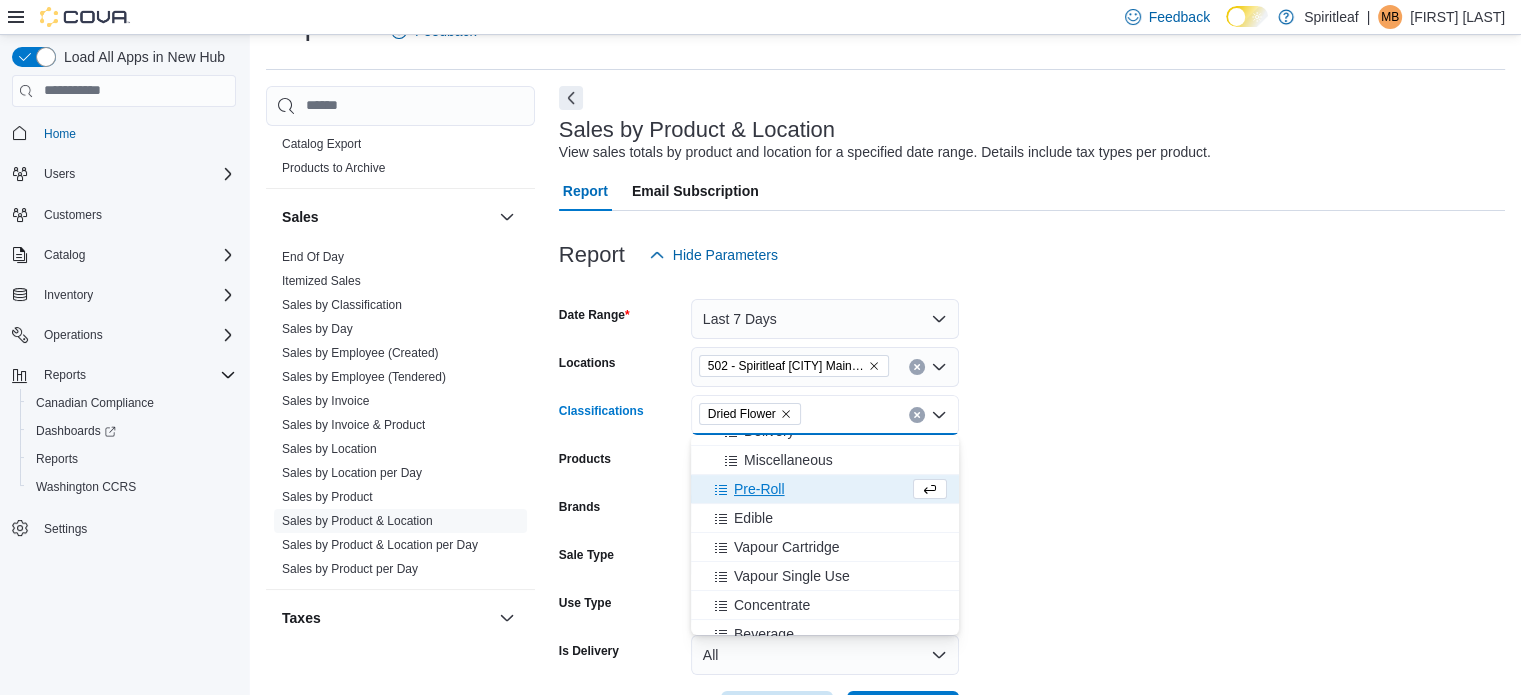 click on "Pre-Roll" at bounding box center (806, 489) 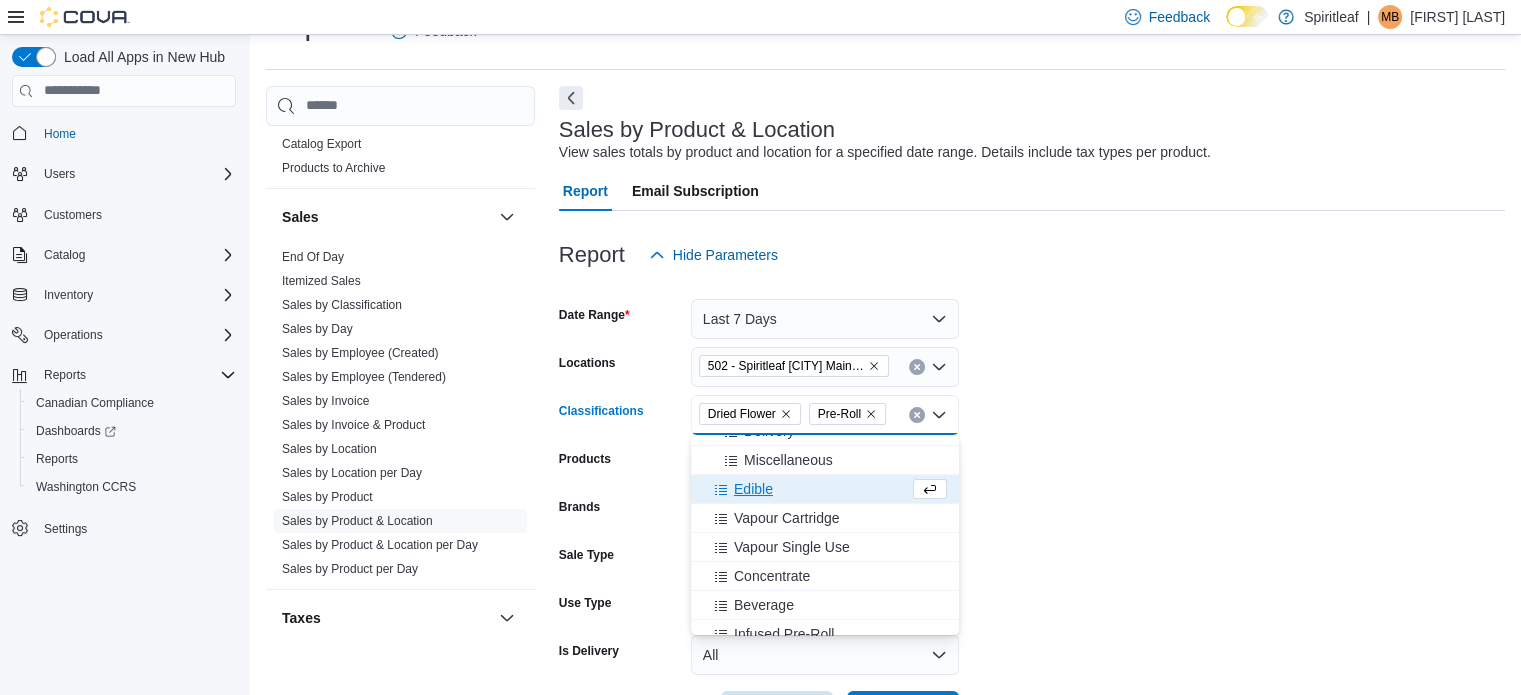 click on "Edible" at bounding box center (806, 489) 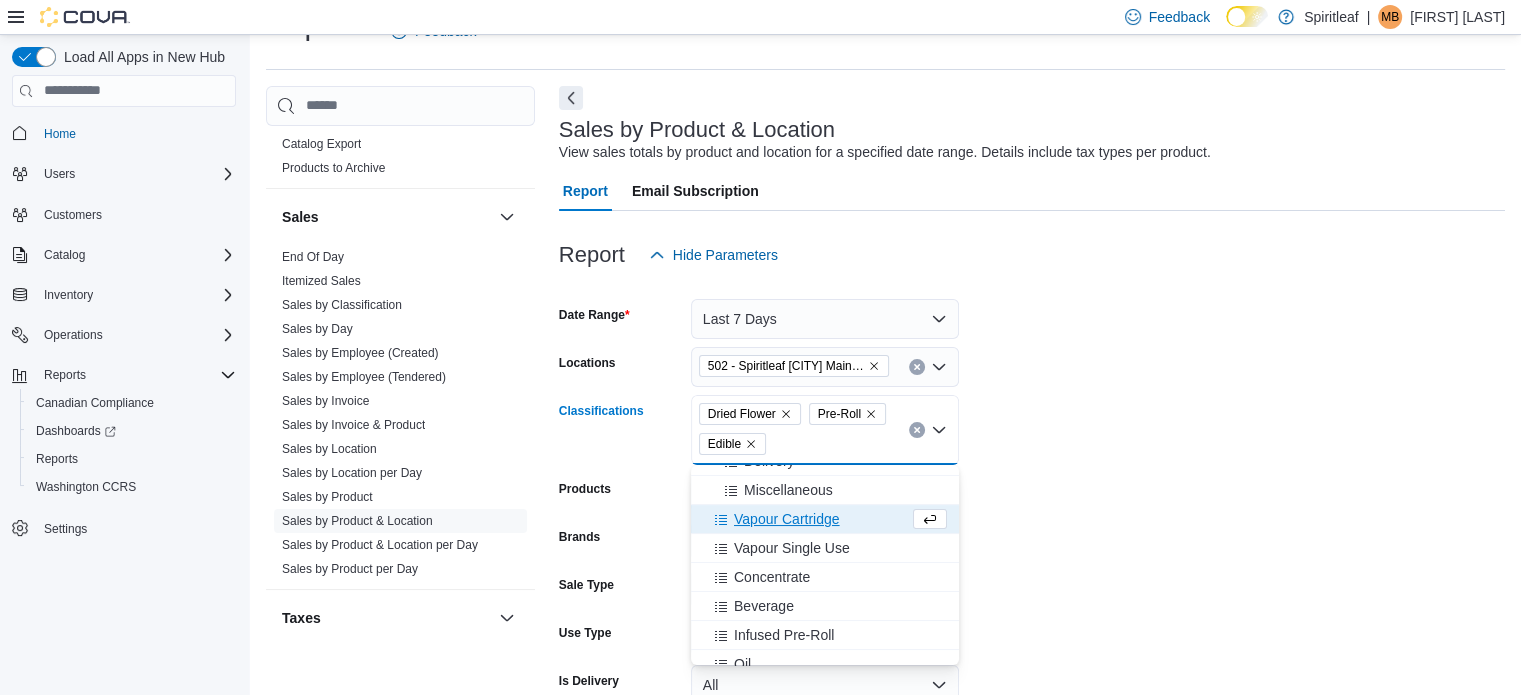 click on "Vapour Cartridge" at bounding box center (787, 519) 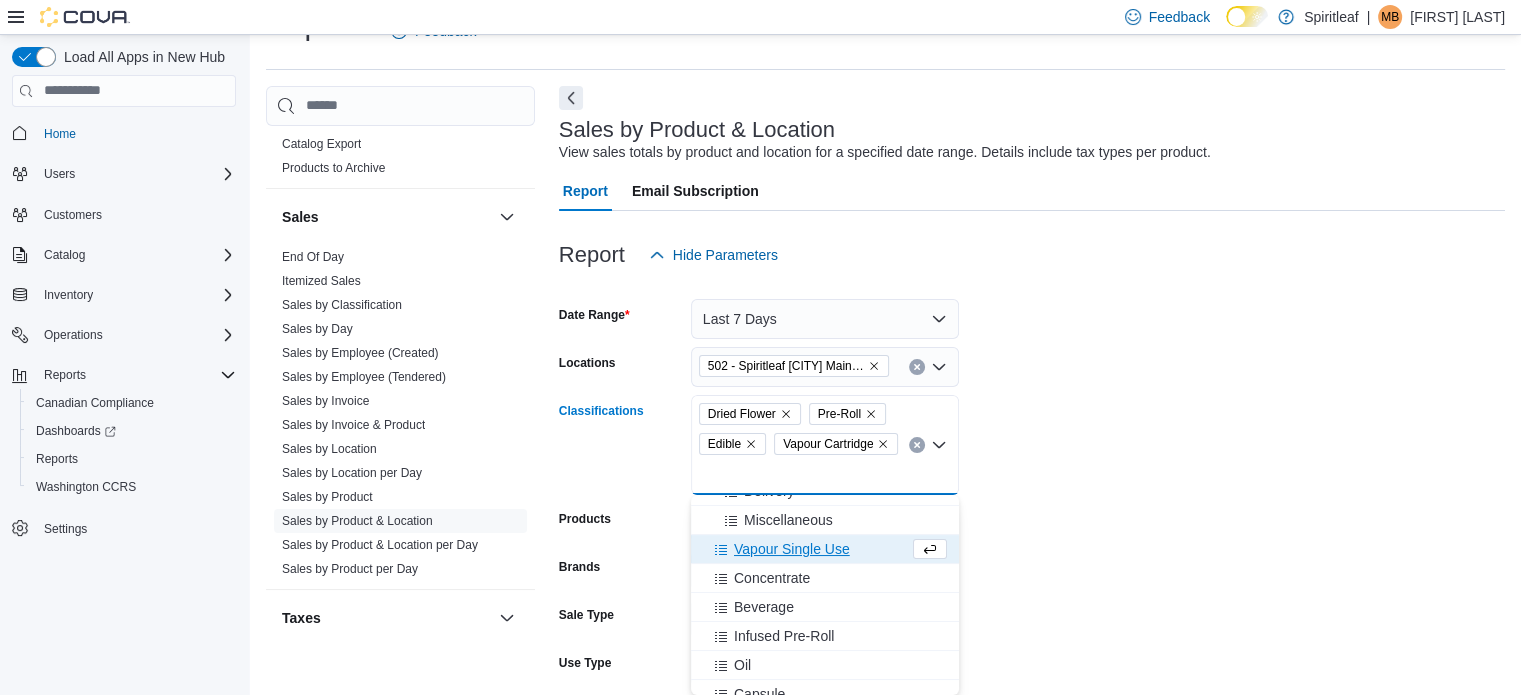 click on "Vapour Single Use" at bounding box center [792, 549] 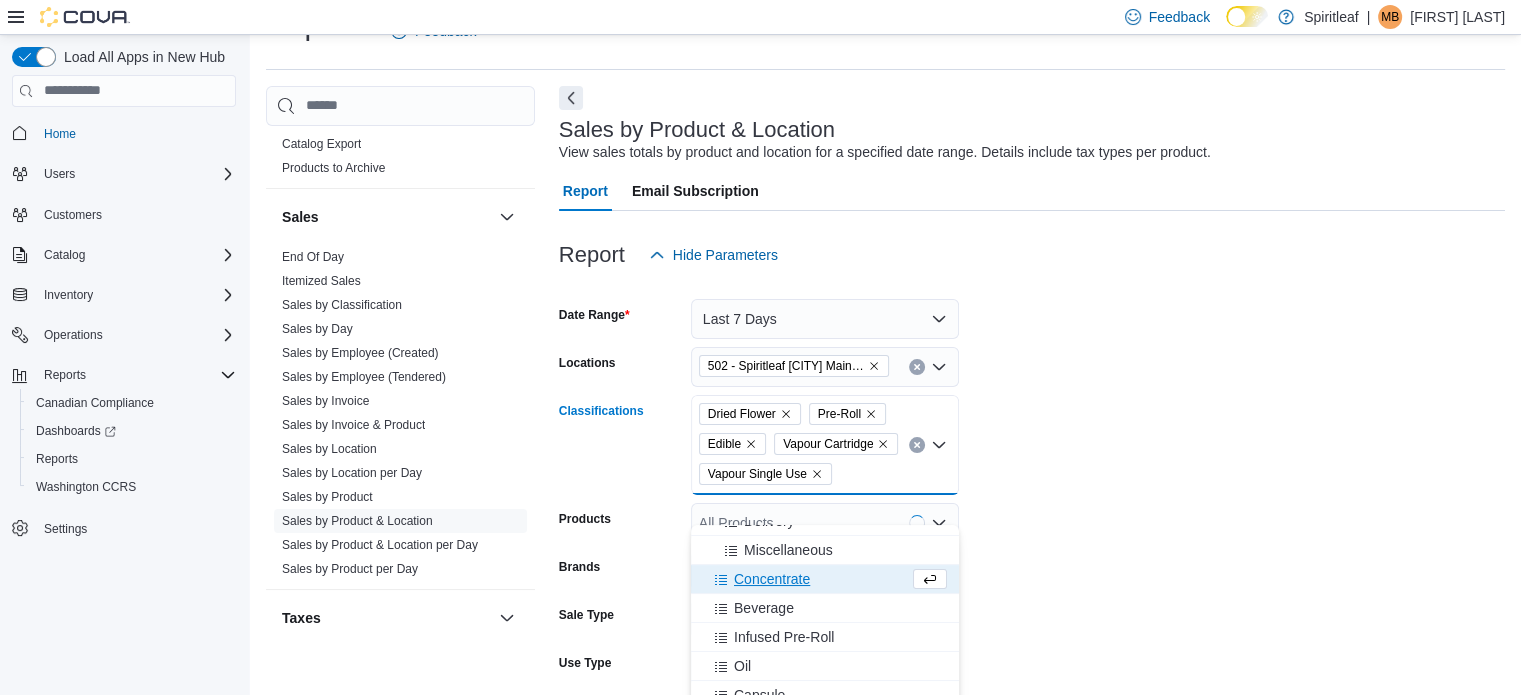 click on "Concentrate" at bounding box center [772, 579] 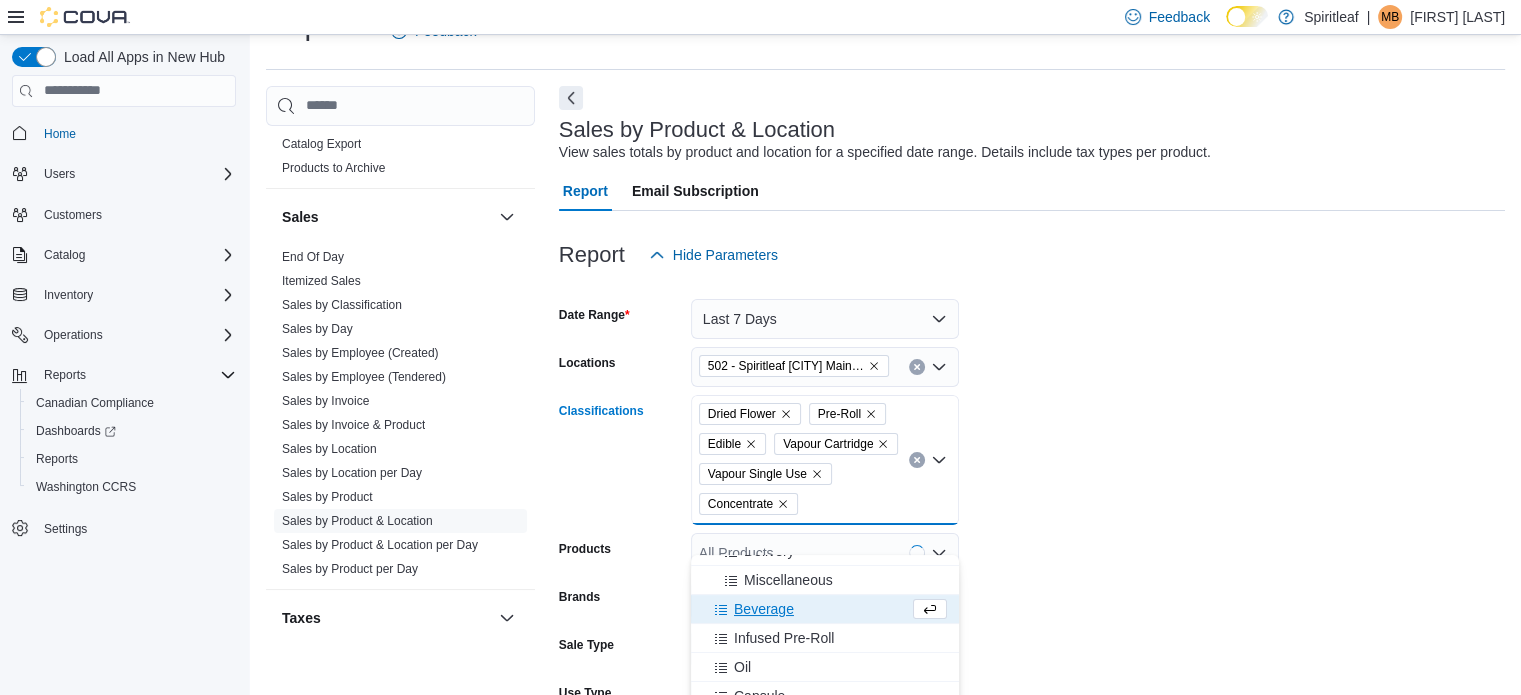 click on "Beverage" at bounding box center [806, 609] 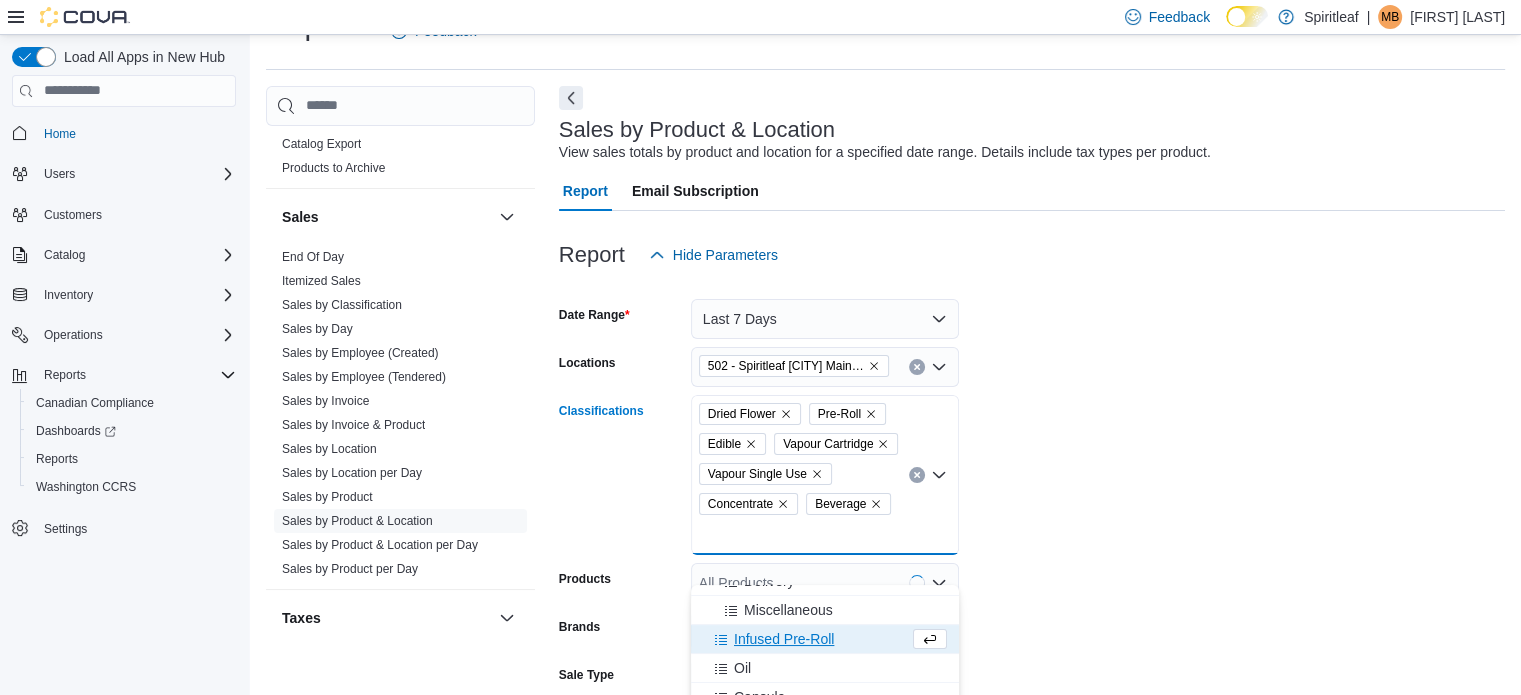 click on "Infused Pre-Roll" at bounding box center (784, 639) 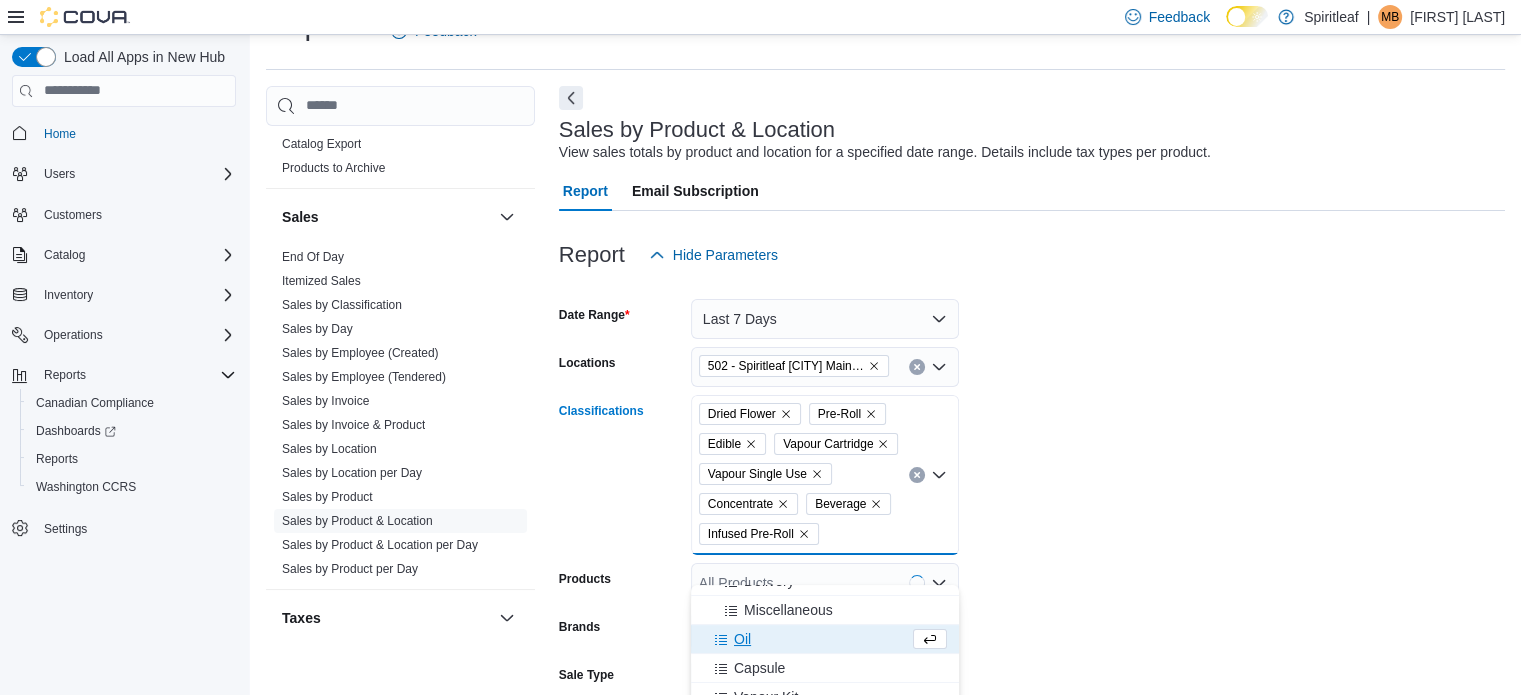 click on "Oil" at bounding box center (806, 639) 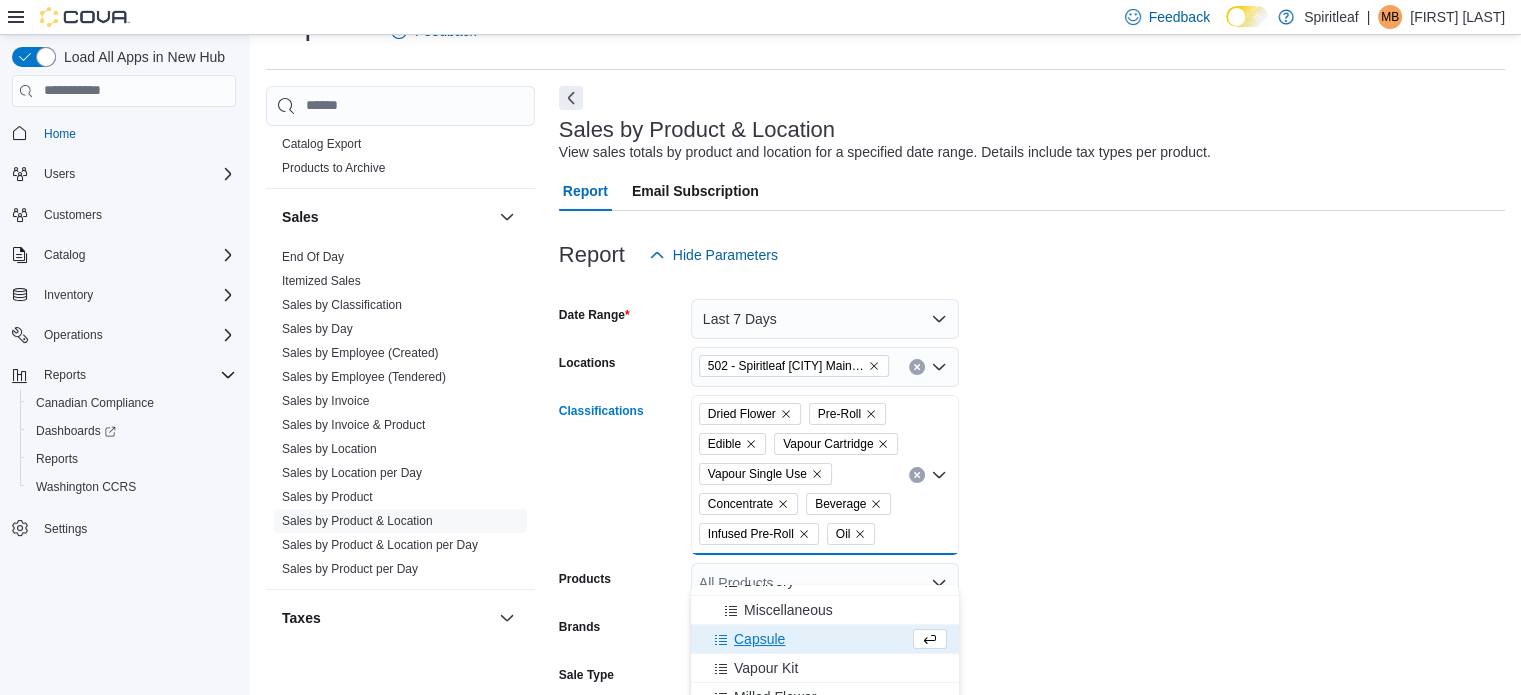 click on "Capsule" at bounding box center [759, 639] 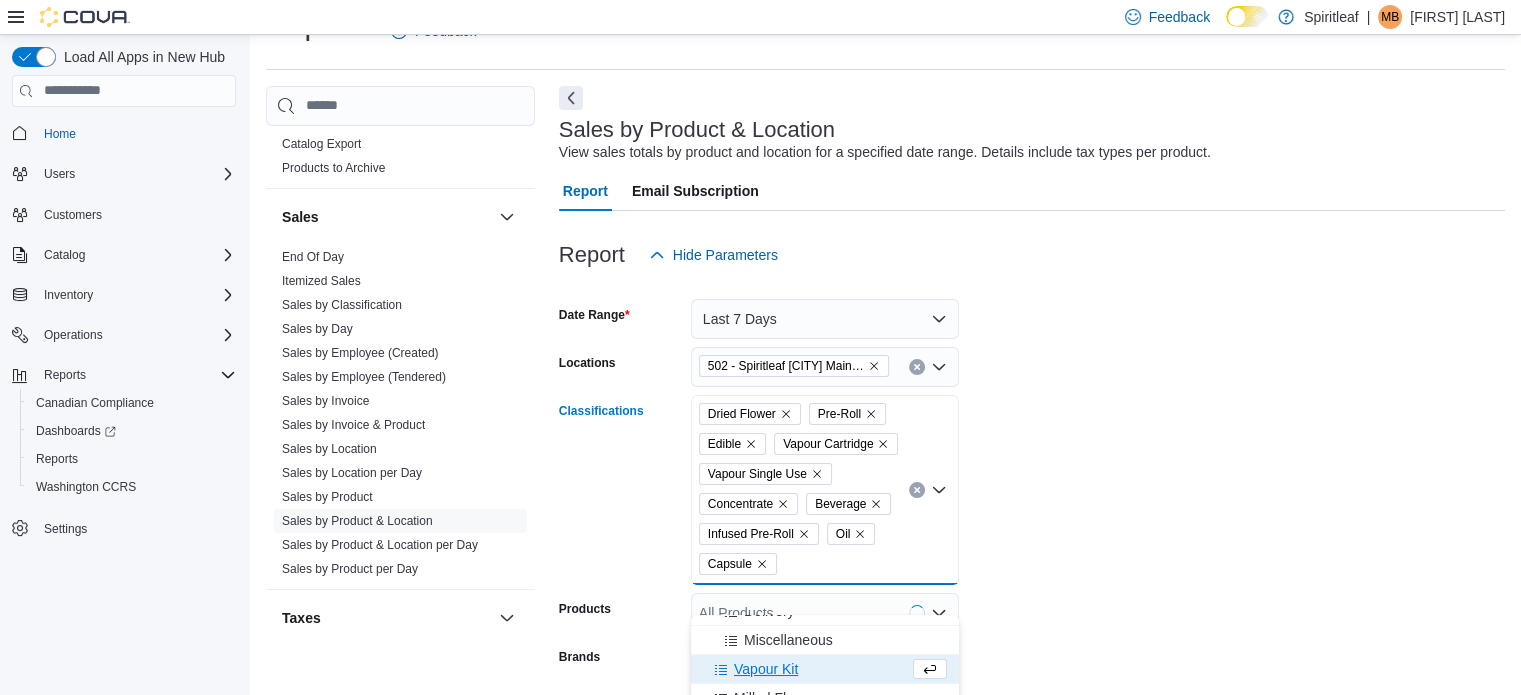 click on "Milled Flower" at bounding box center (775, 698) 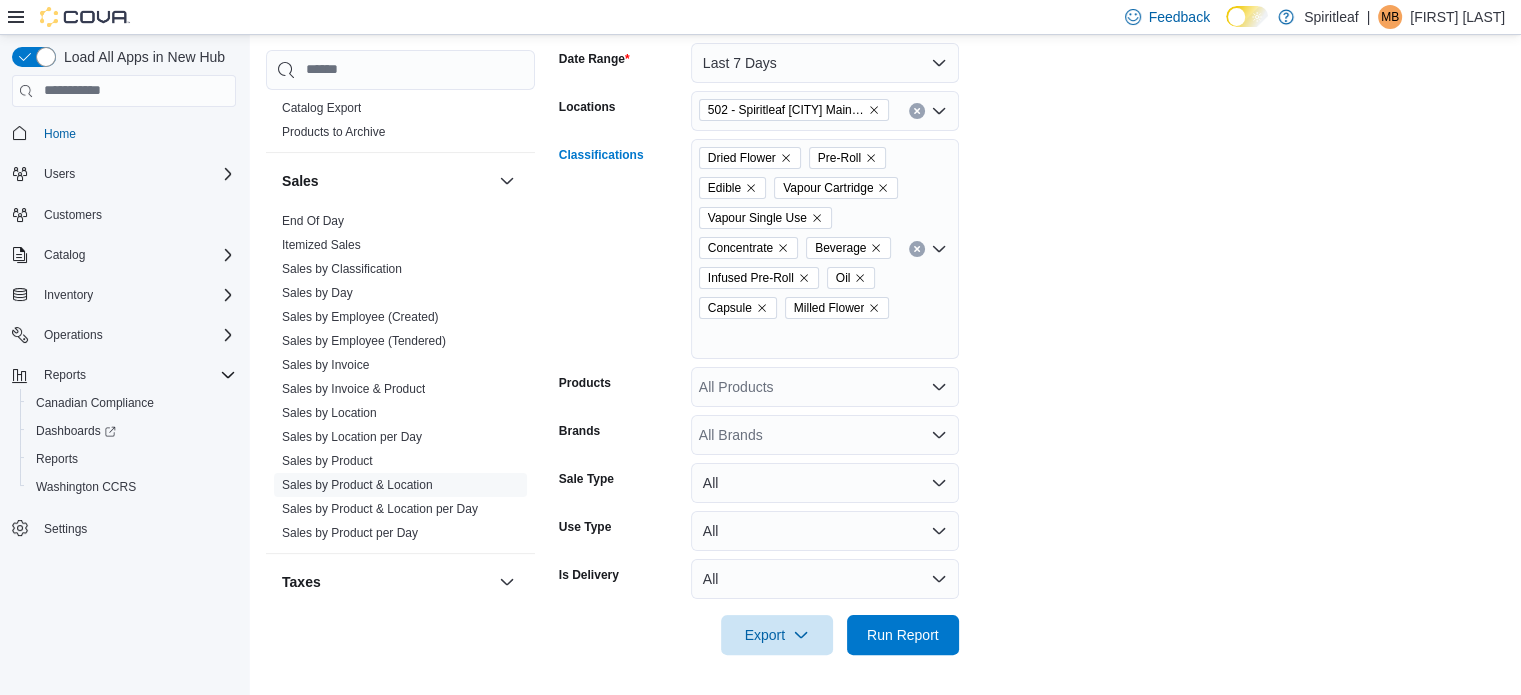 scroll, scrollTop: 331, scrollLeft: 0, axis: vertical 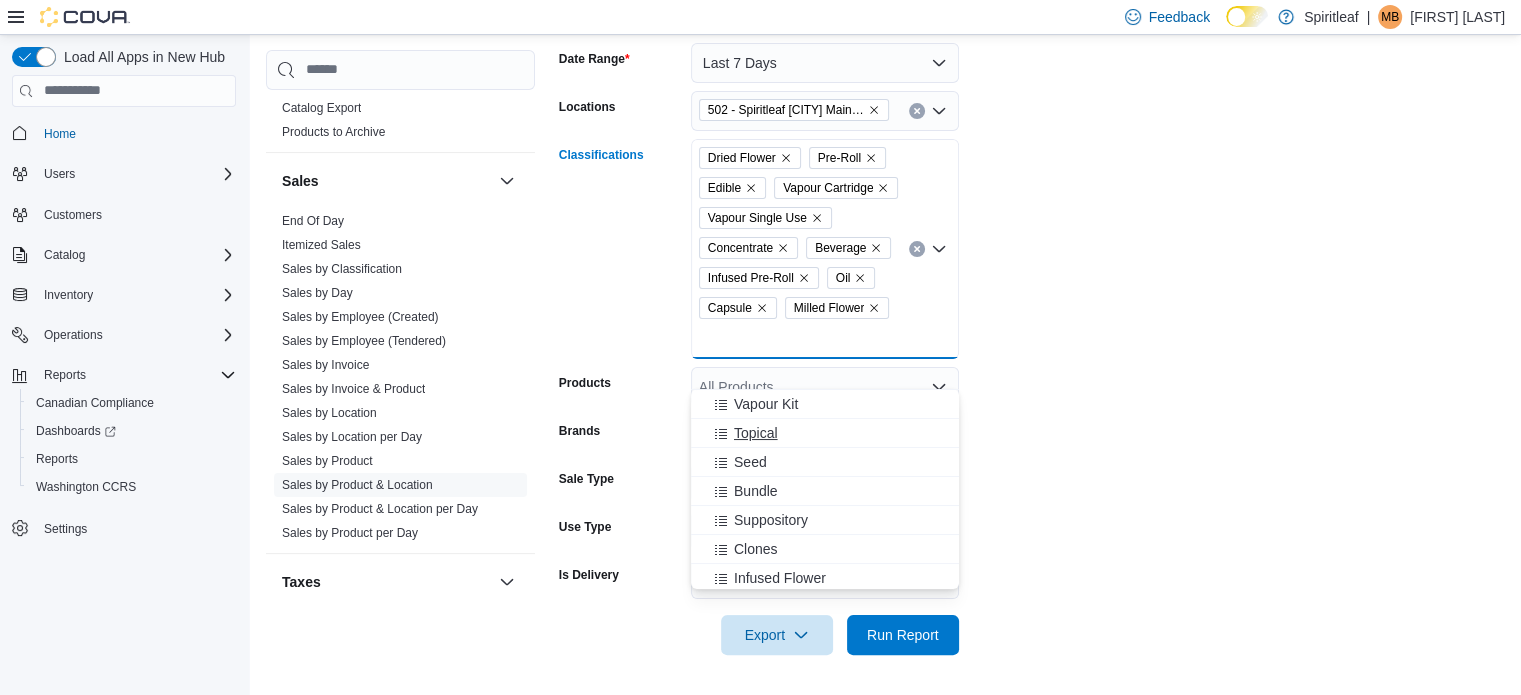 click on "Topical" at bounding box center [756, 433] 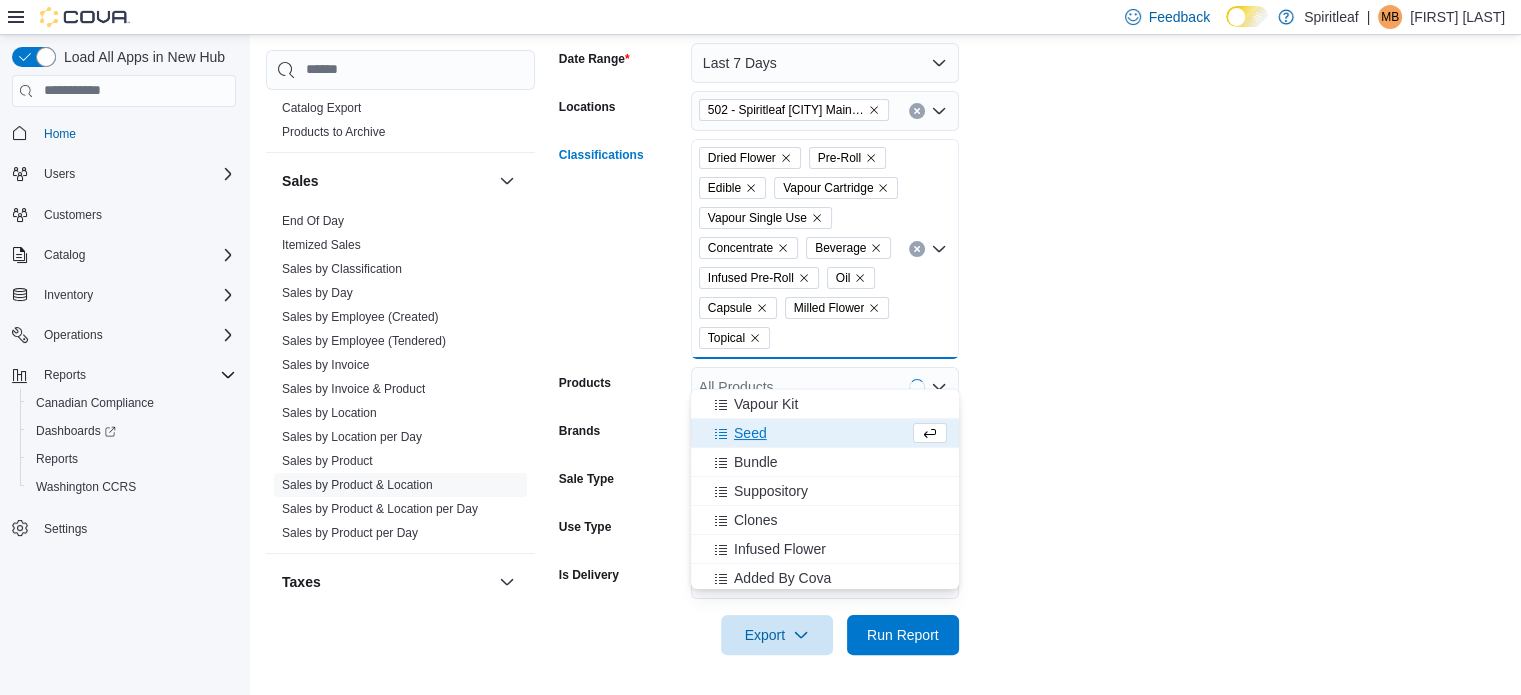 click on "Seed" at bounding box center (750, 433) 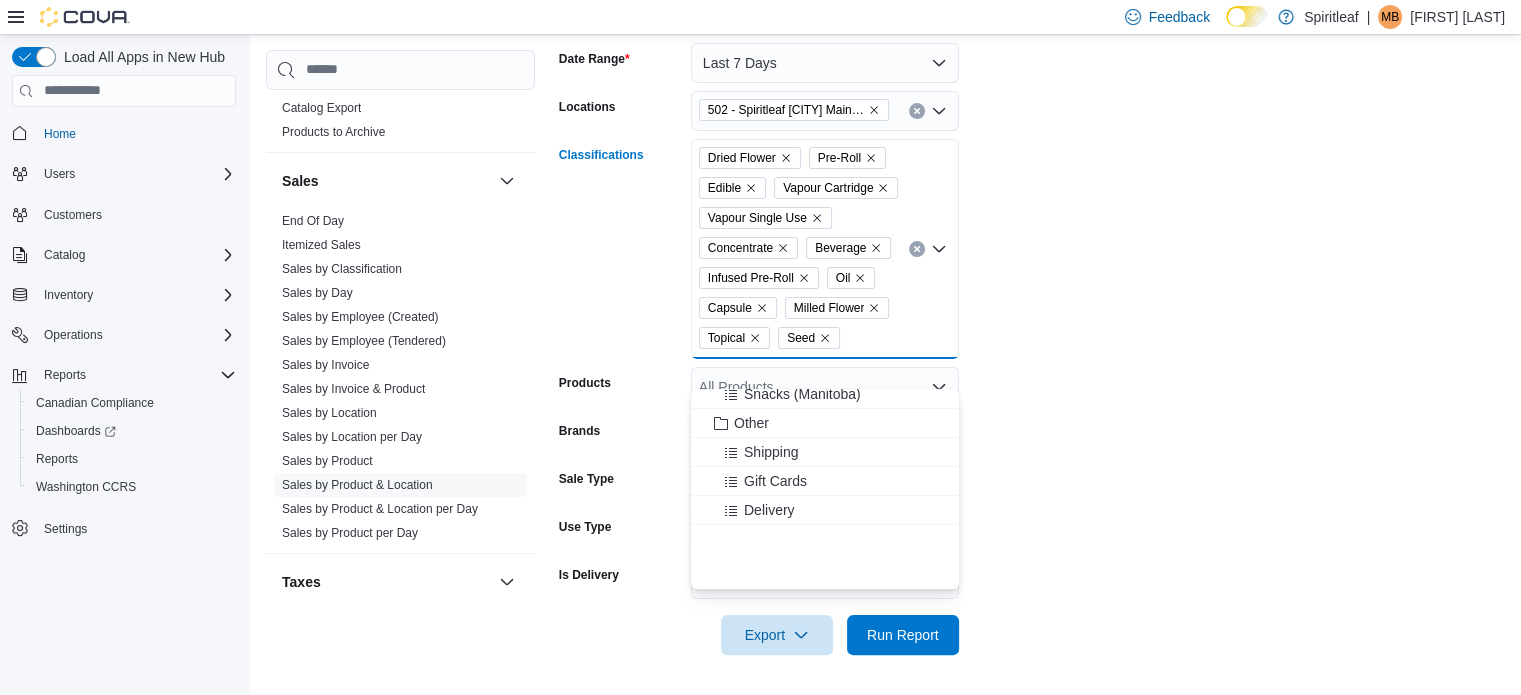 scroll, scrollTop: 0, scrollLeft: 0, axis: both 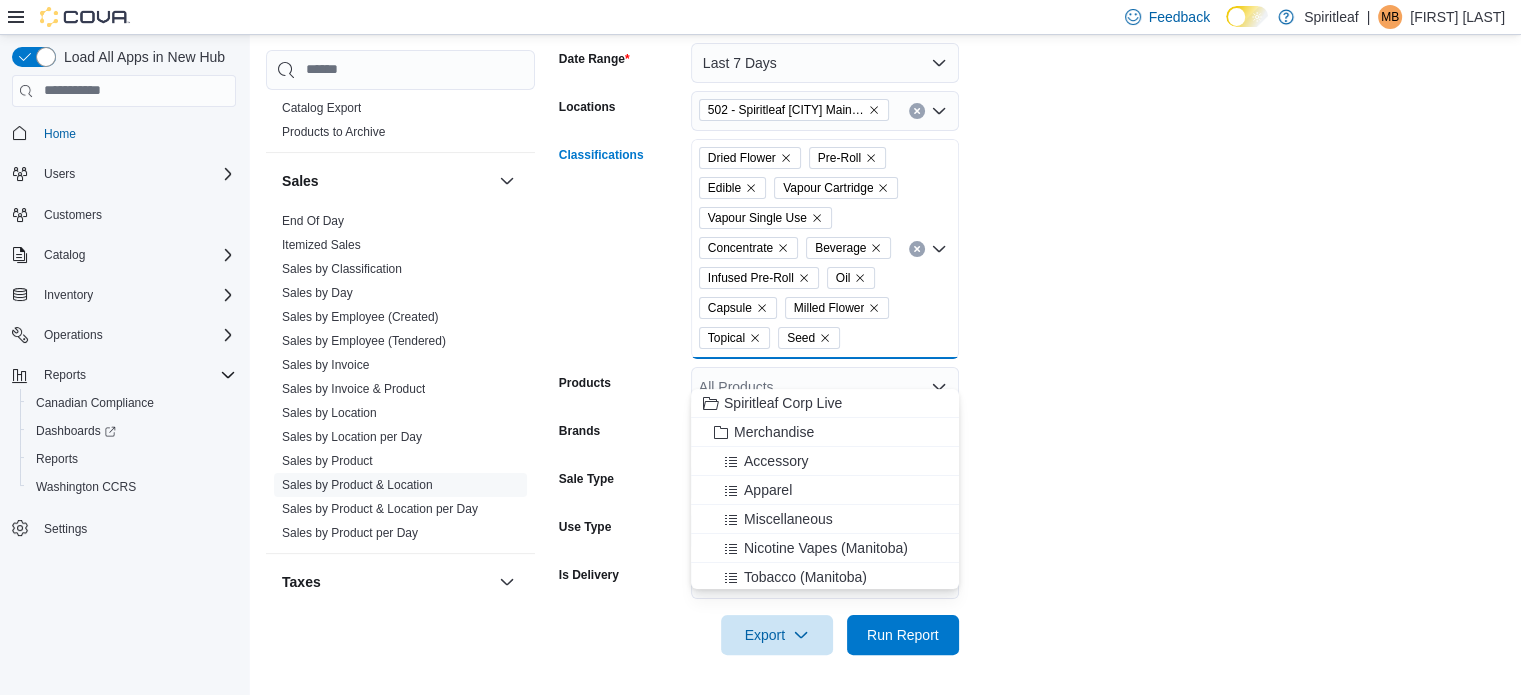 click on "Date Range Last 7 Days Locations 502 - Spiritleaf [CITY] Main St ([CITY]) Classifications Dried Flower Pre-Roll Edible Vapour Cartridge Vapour Single Use Concentrate Beverage Infused Pre-Roll Oil Capsule Milled Flower Topical Seed Combo box. Selected. Dried Flower, Pre-Roll, Edible, Vapour Cartridge, Vapour Single Use, Concentrate, Beverage, Infused Pre-Roll, Oil, Capsule, Milled Flower, Topical, Seed. Press Backspace to delete Seed. Combo box input. All Classifications. Type some text or, to display a list of choices, press Down Arrow. To exit the list of choices, press Escape. Products All Products Brands All Brands Sale Type All Use Type All Is Delivery All Export  Run Report" at bounding box center (1032, 337) 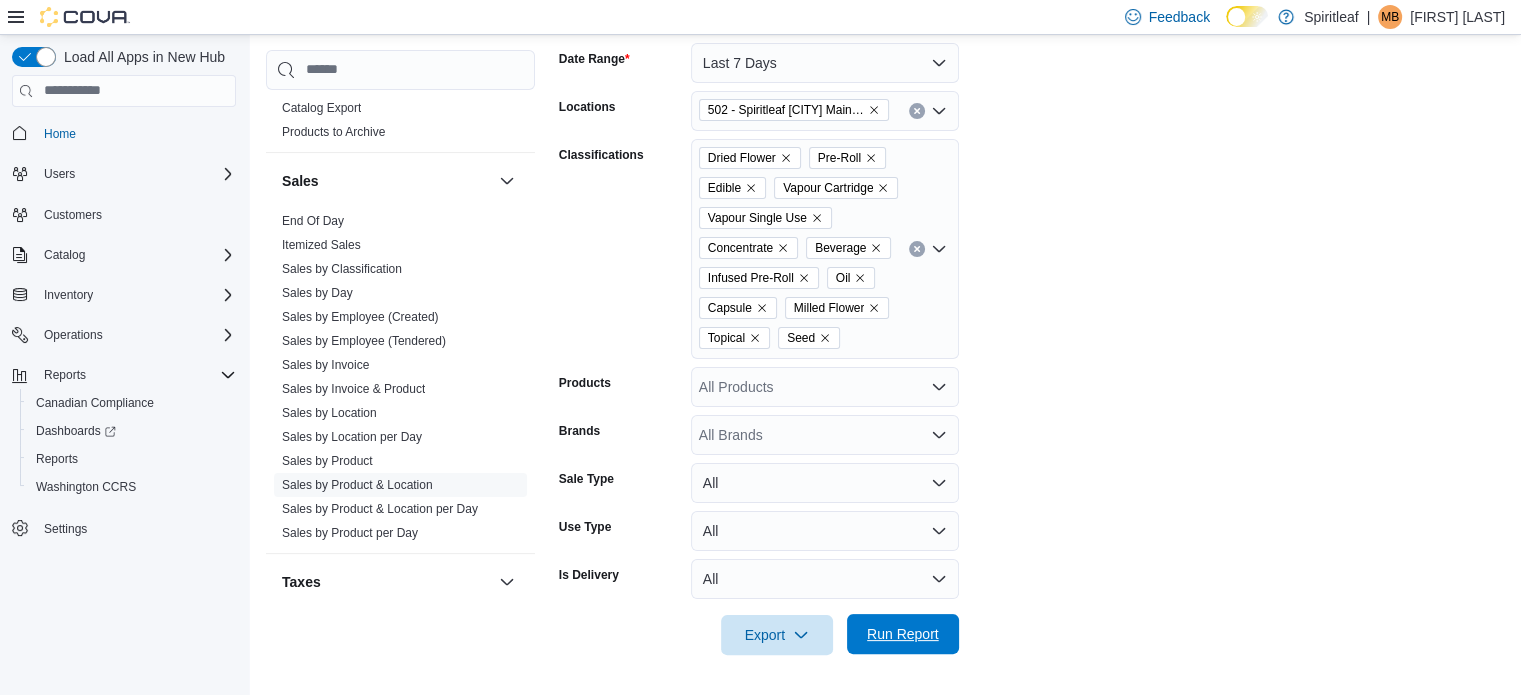 click on "Run Report" at bounding box center (903, 634) 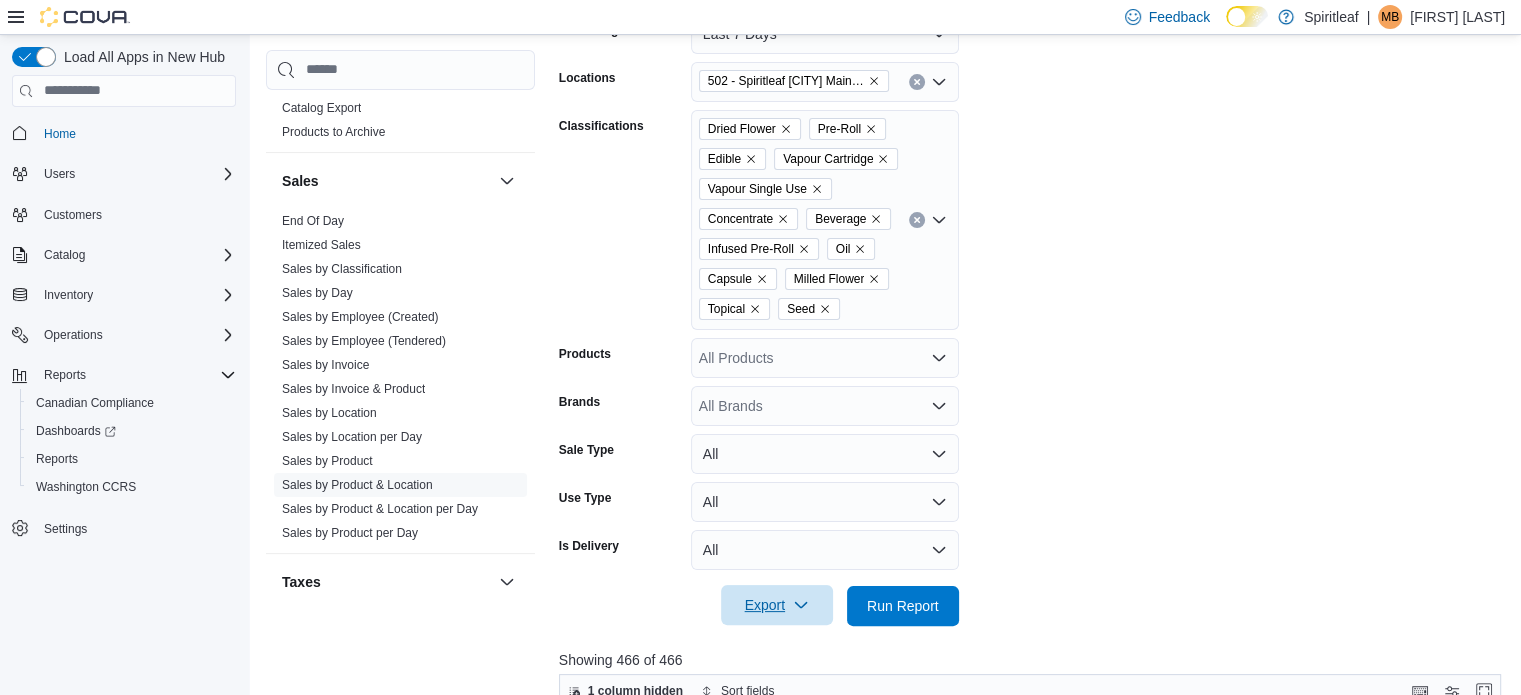 click on "Export" at bounding box center [777, 605] 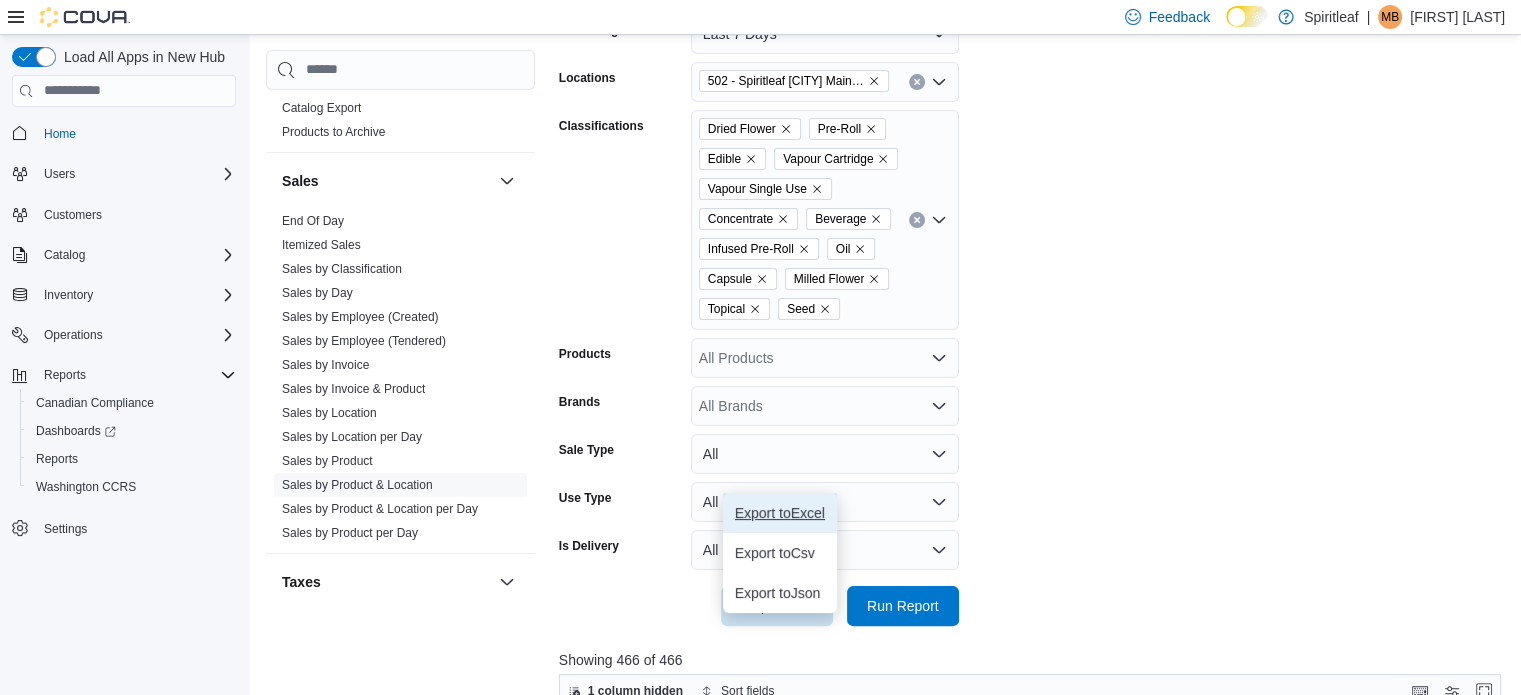 click on "Export to  Excel" at bounding box center [780, 513] 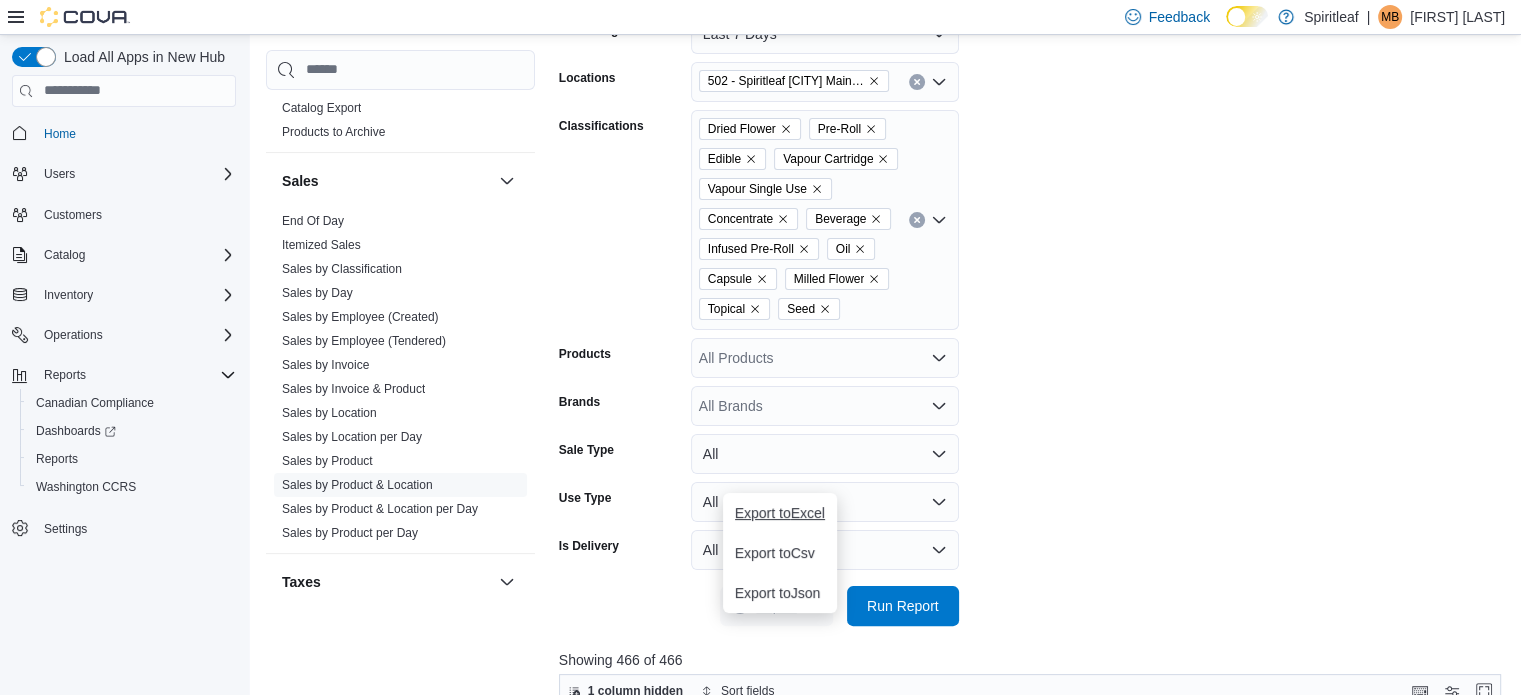 scroll, scrollTop: 0, scrollLeft: 0, axis: both 